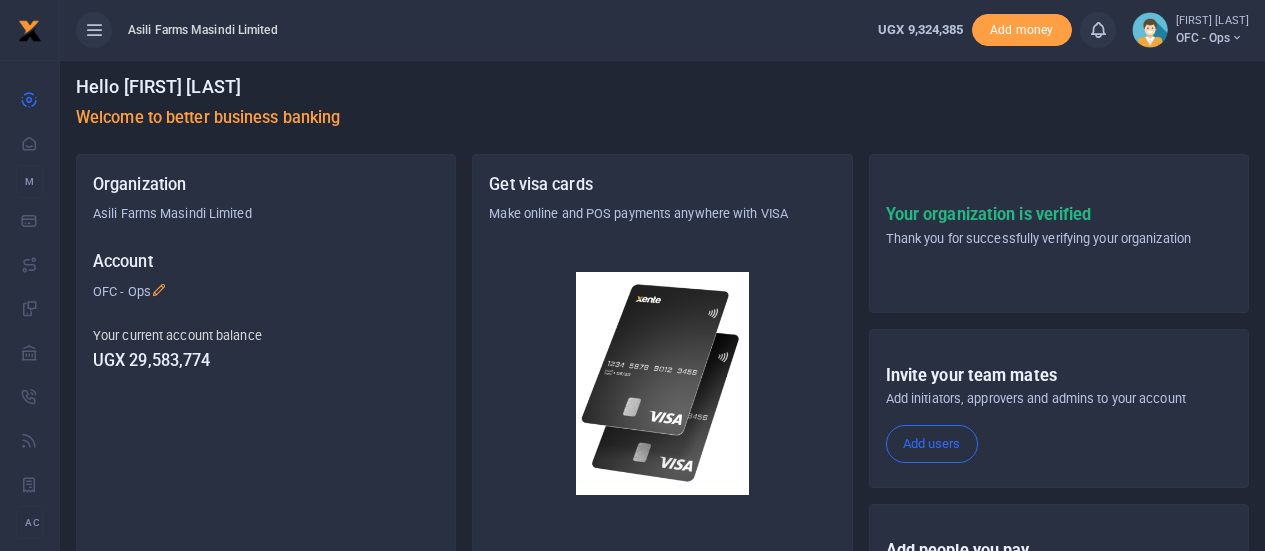 scroll, scrollTop: 0, scrollLeft: 0, axis: both 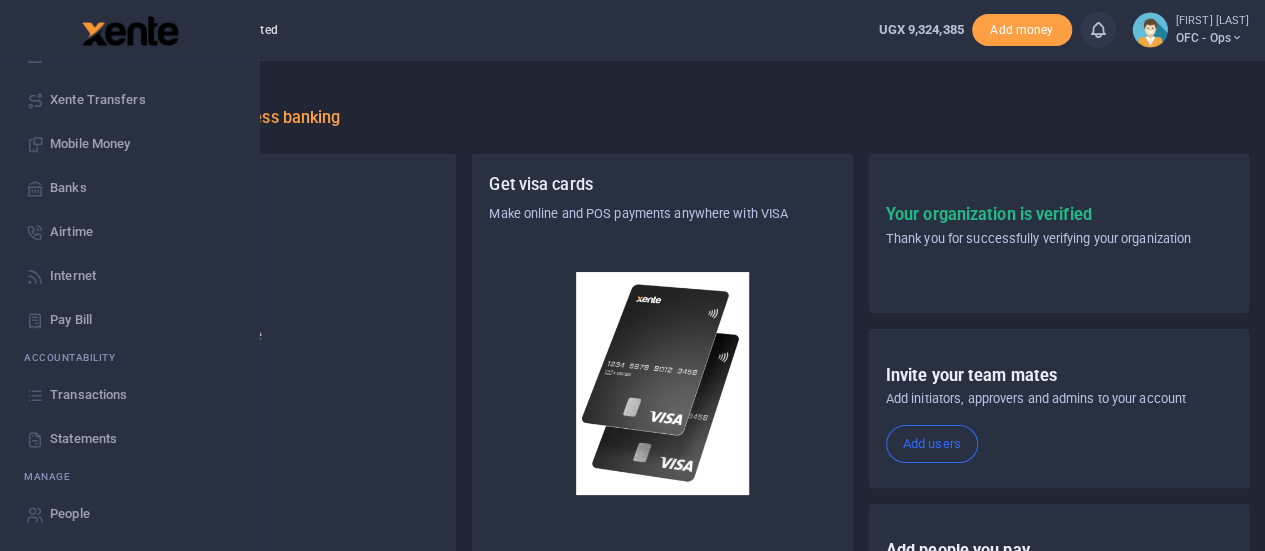 click on "Statements" at bounding box center [83, 439] 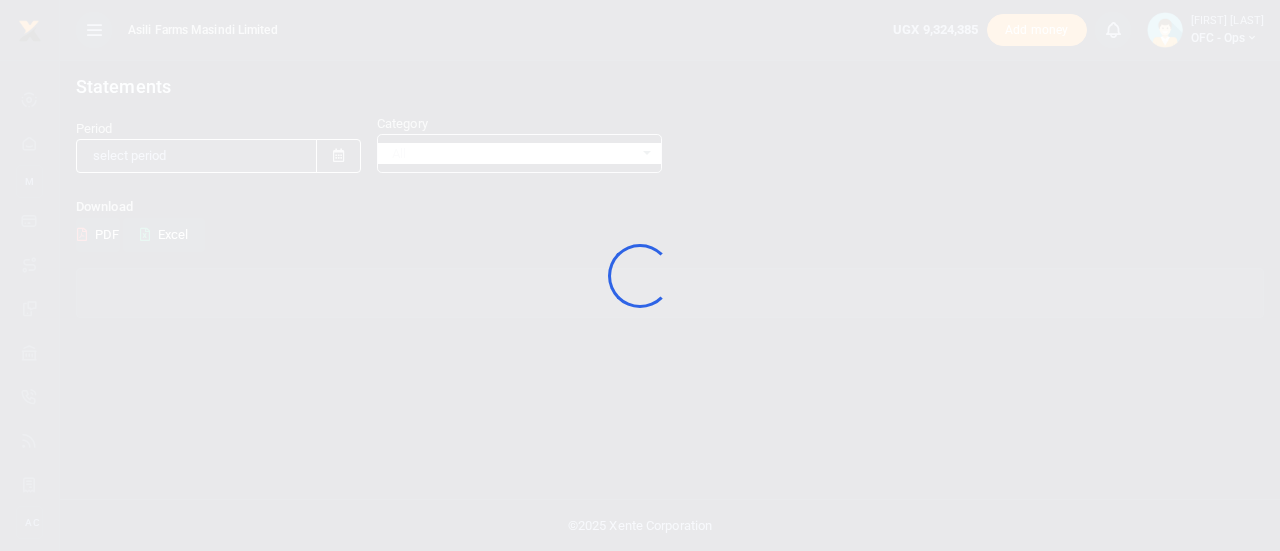 scroll, scrollTop: 0, scrollLeft: 0, axis: both 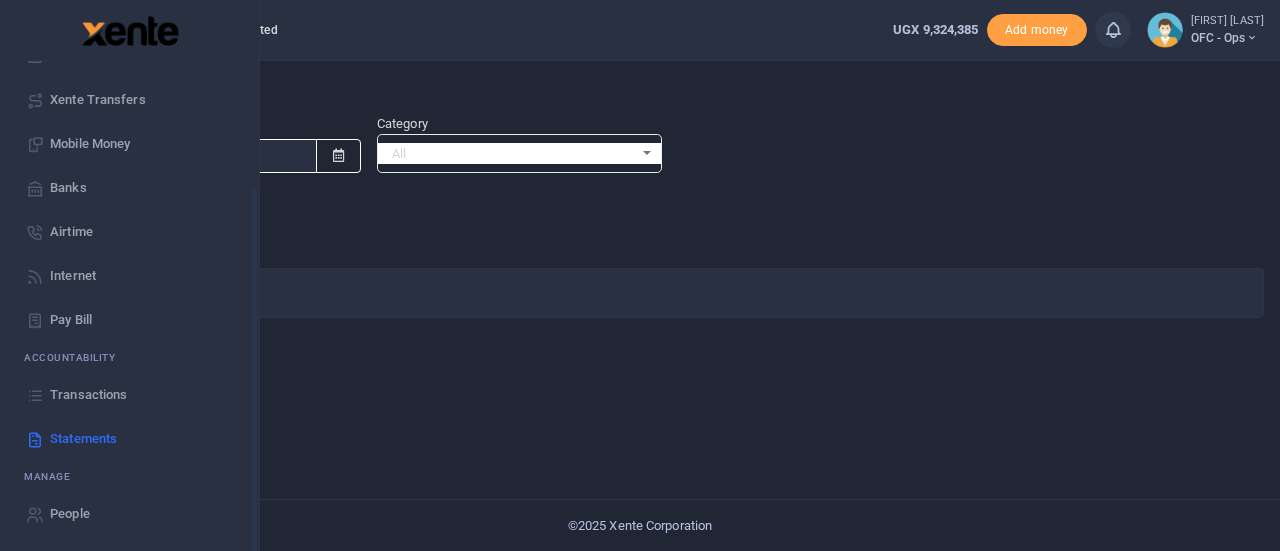 click on "Statements" at bounding box center [83, 439] 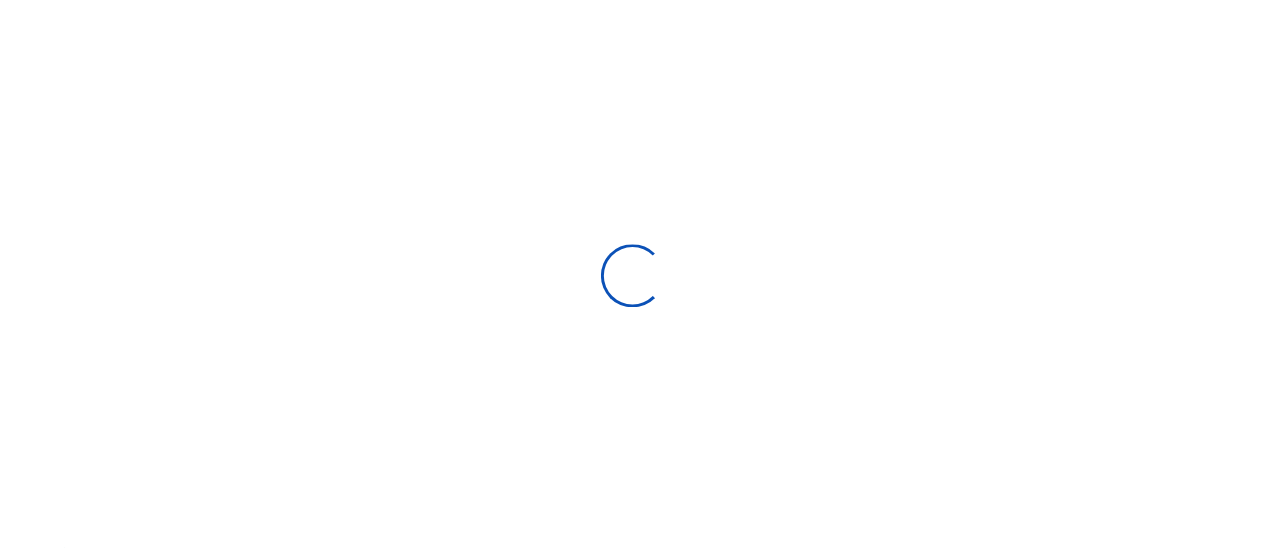 scroll, scrollTop: 0, scrollLeft: 0, axis: both 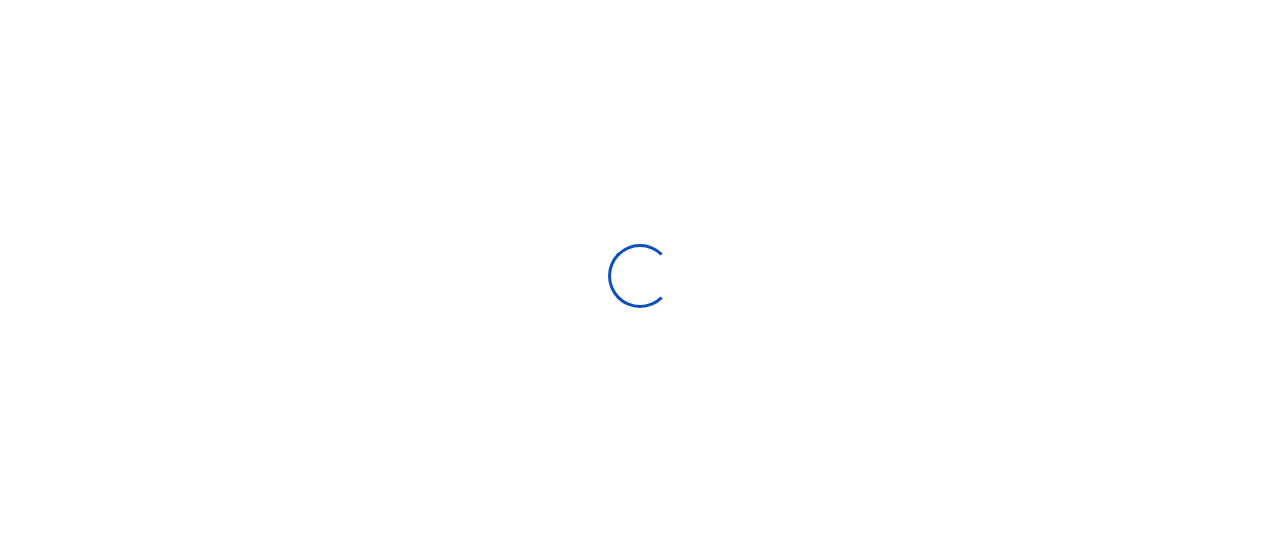 select on "ALL" 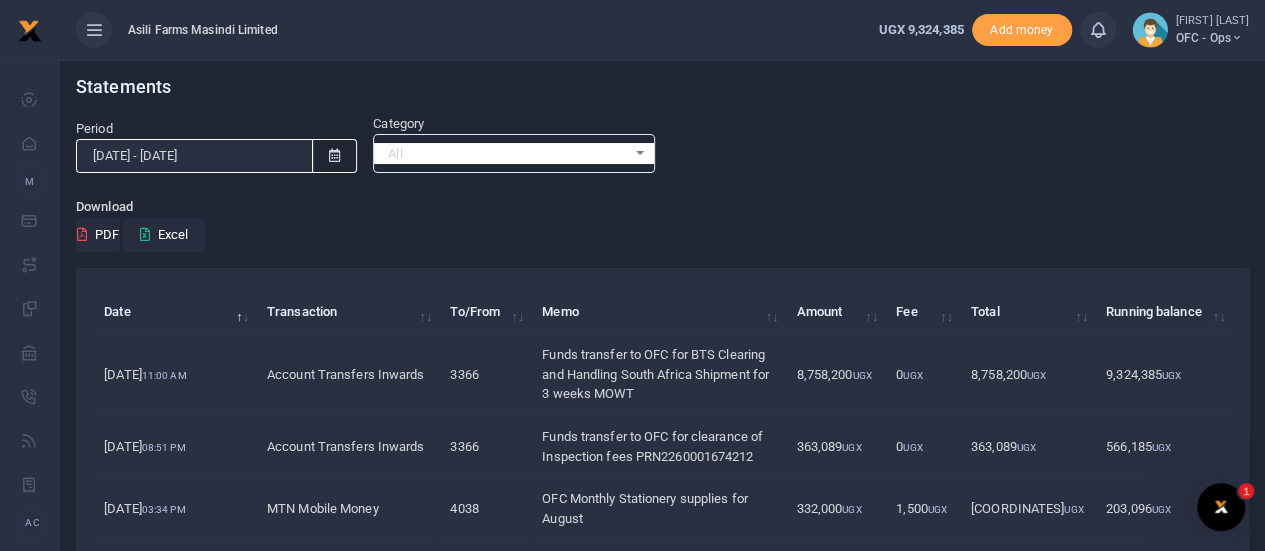 scroll, scrollTop: 0, scrollLeft: 0, axis: both 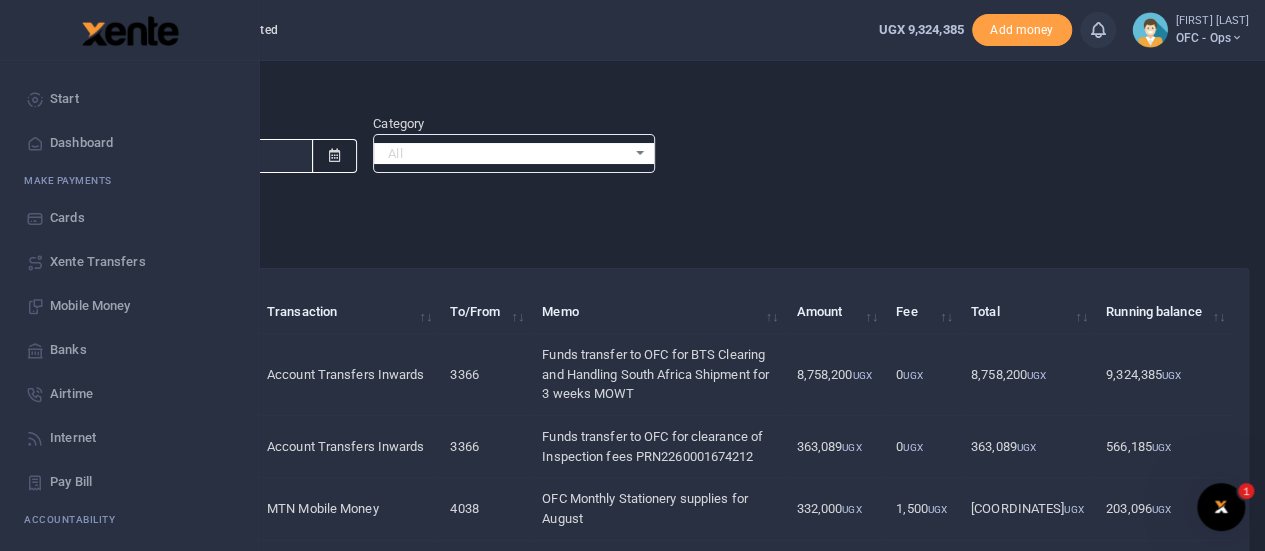 click on "Start" at bounding box center [64, 99] 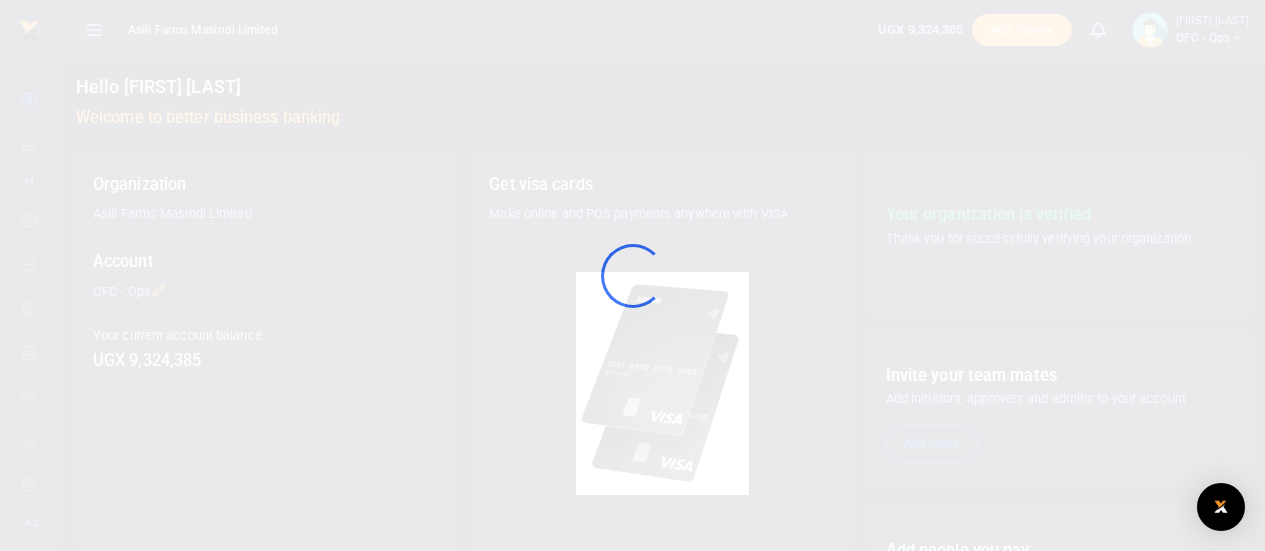 scroll, scrollTop: 0, scrollLeft: 0, axis: both 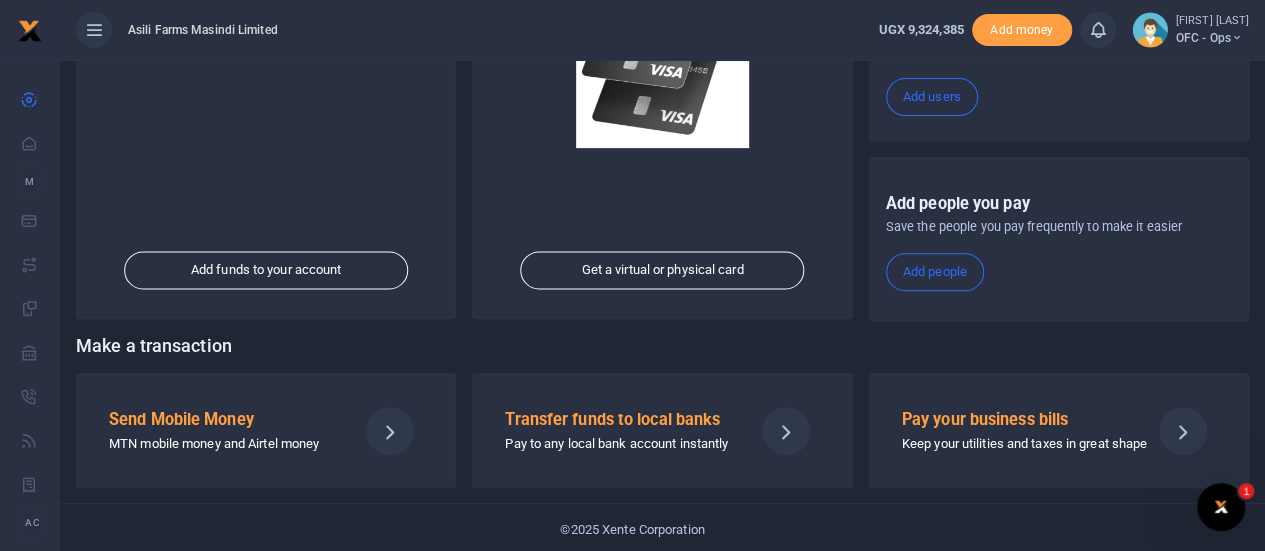 click on "Send Mobile Money" at bounding box center [225, 420] 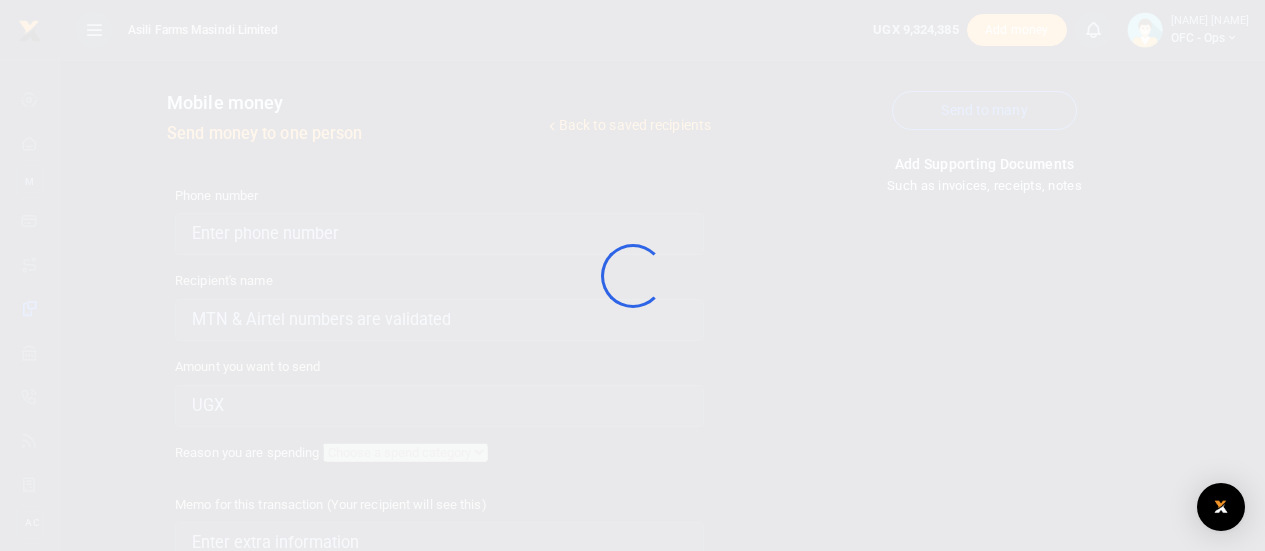 scroll, scrollTop: 0, scrollLeft: 0, axis: both 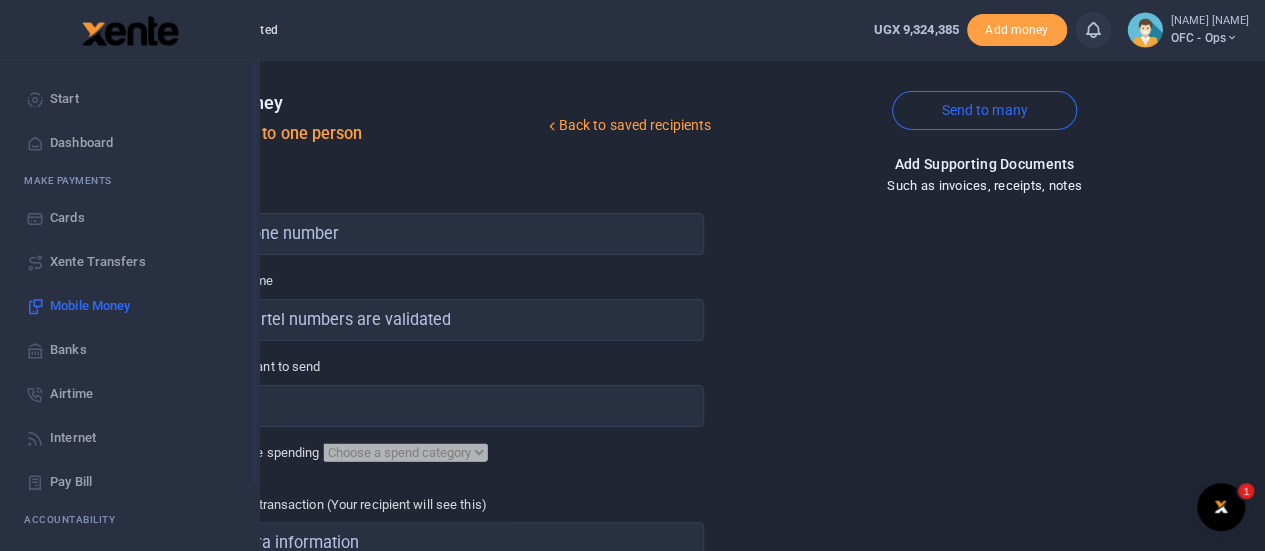 click on "Start" at bounding box center (129, 99) 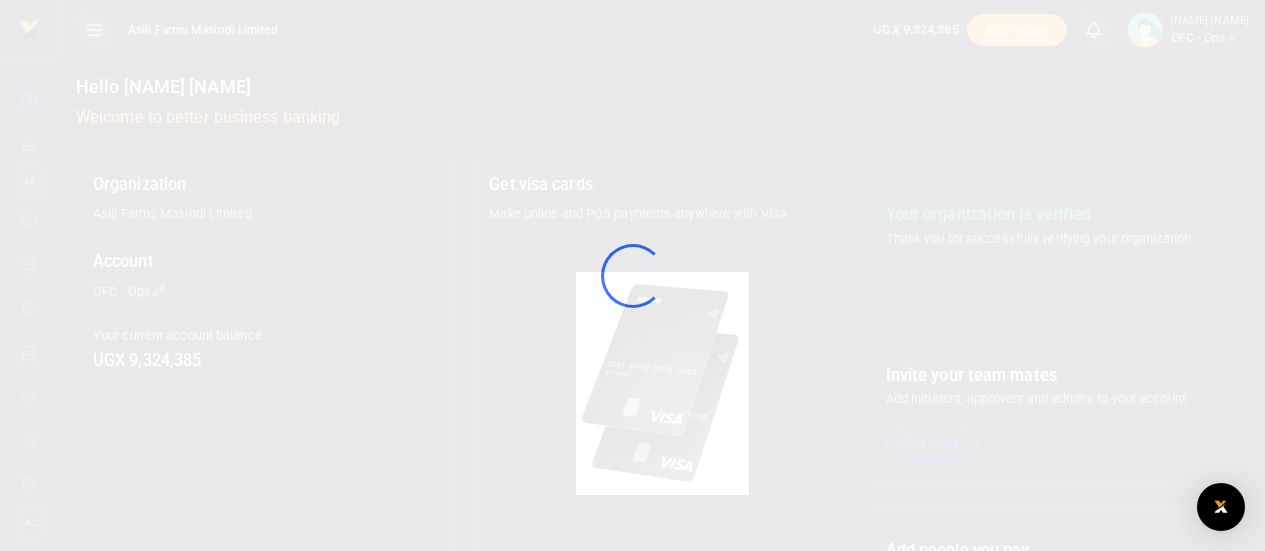 scroll, scrollTop: 0, scrollLeft: 0, axis: both 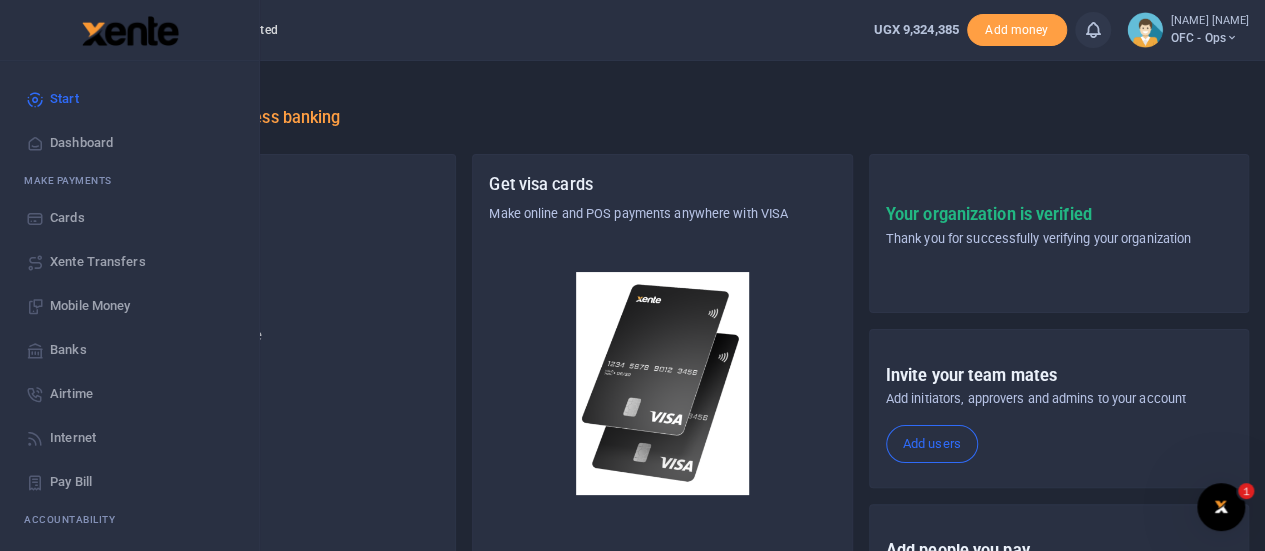 click on "Mobile Money" at bounding box center [90, 306] 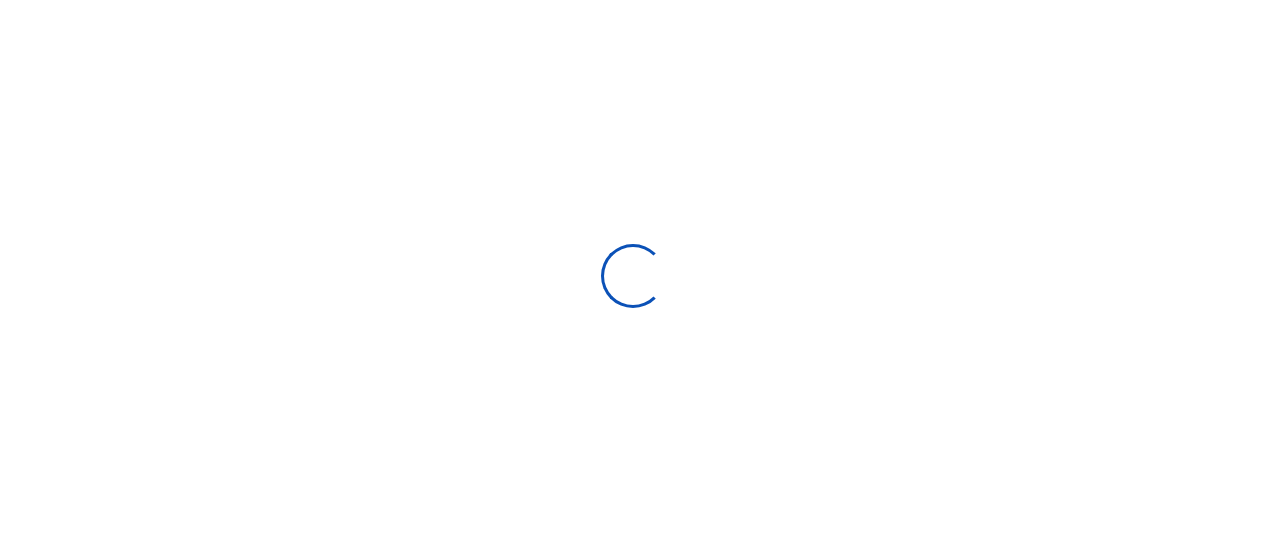 scroll, scrollTop: 0, scrollLeft: 0, axis: both 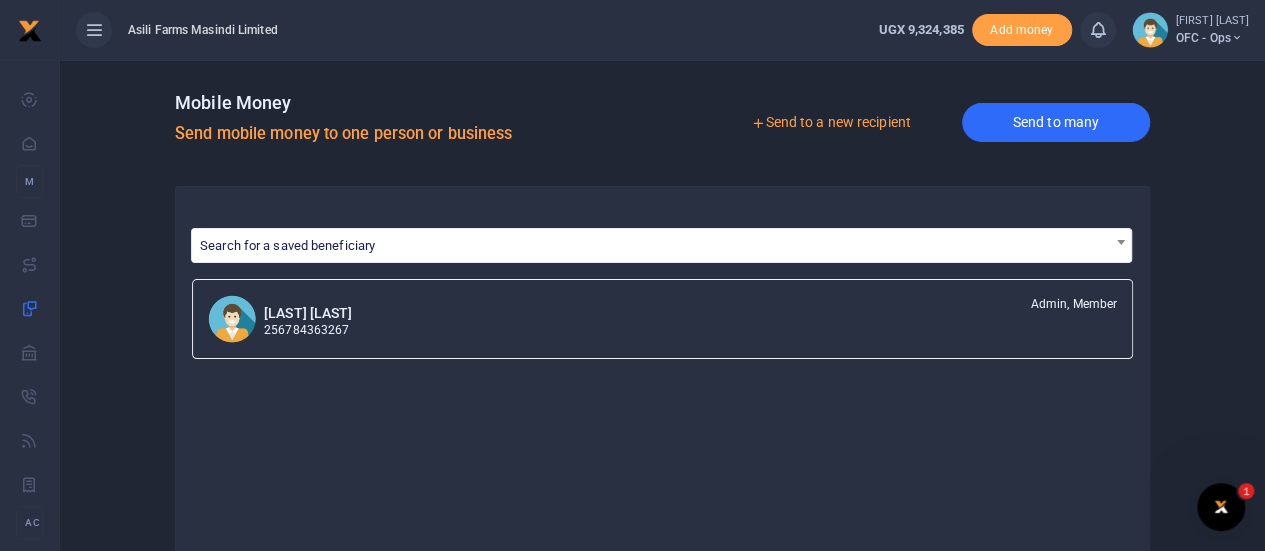 click on "Send to many" at bounding box center (1056, 122) 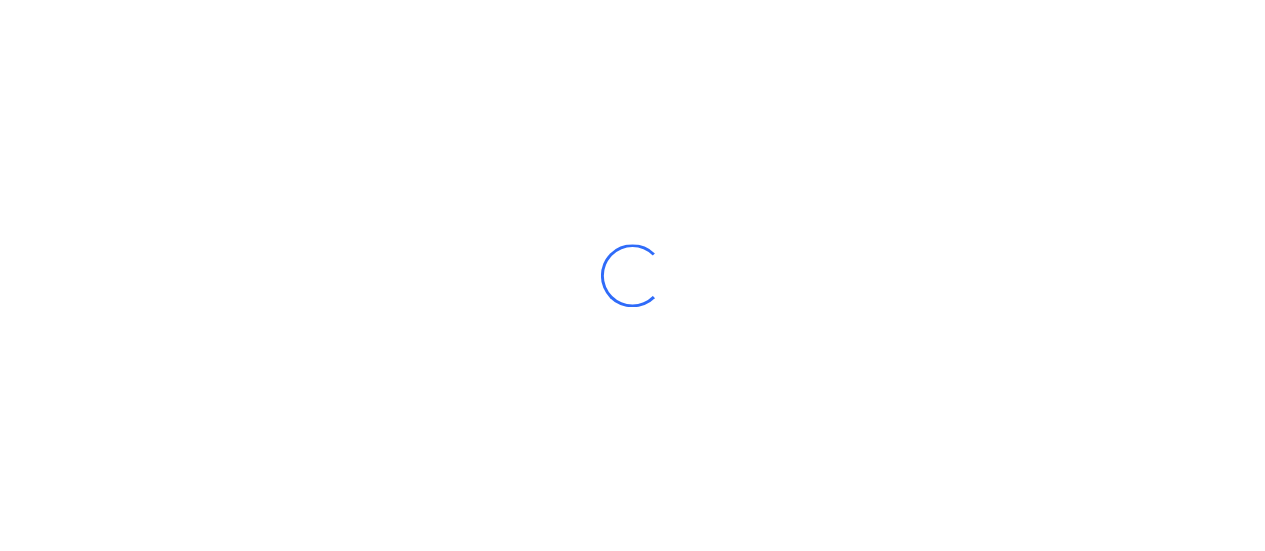 scroll, scrollTop: 0, scrollLeft: 0, axis: both 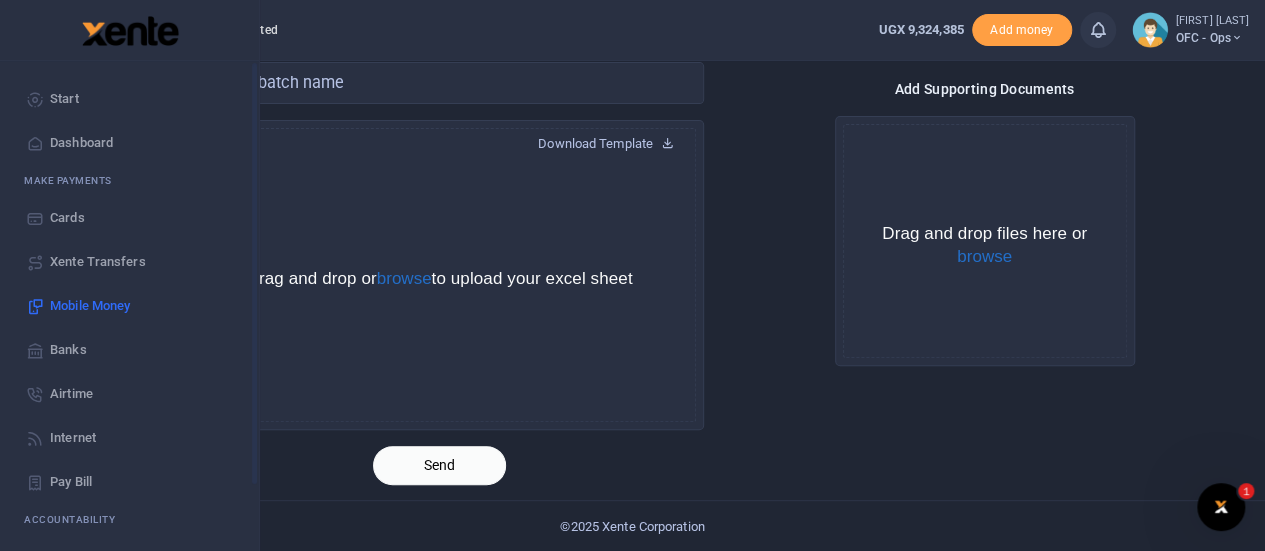 click on "Start" at bounding box center (64, 99) 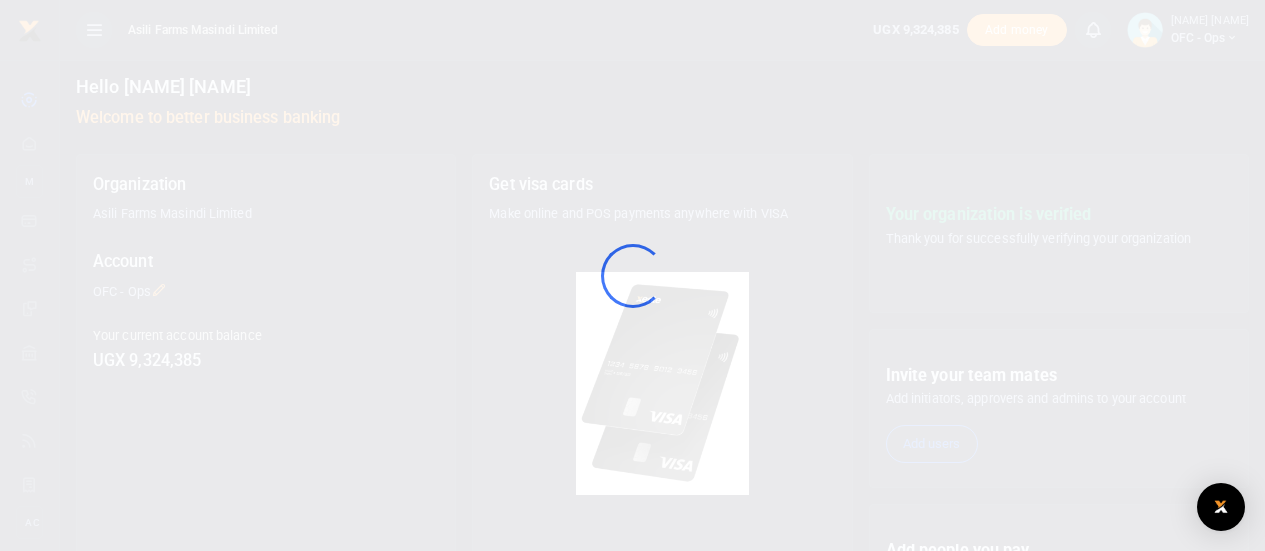 scroll, scrollTop: 0, scrollLeft: 0, axis: both 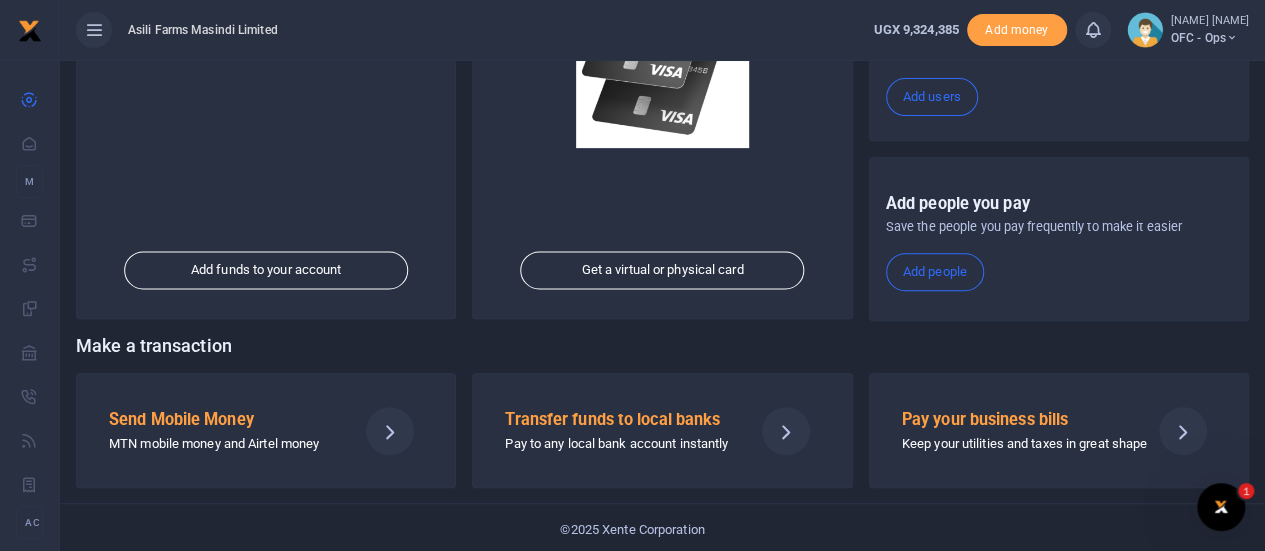 click on "Send Mobile Money" at bounding box center [225, 420] 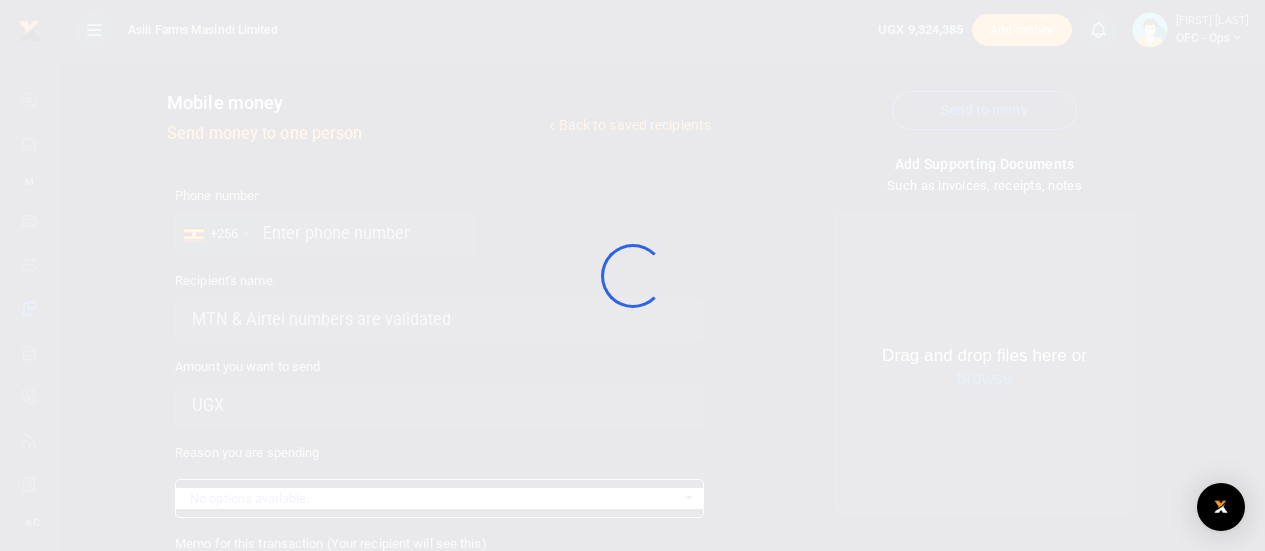 scroll, scrollTop: 0, scrollLeft: 0, axis: both 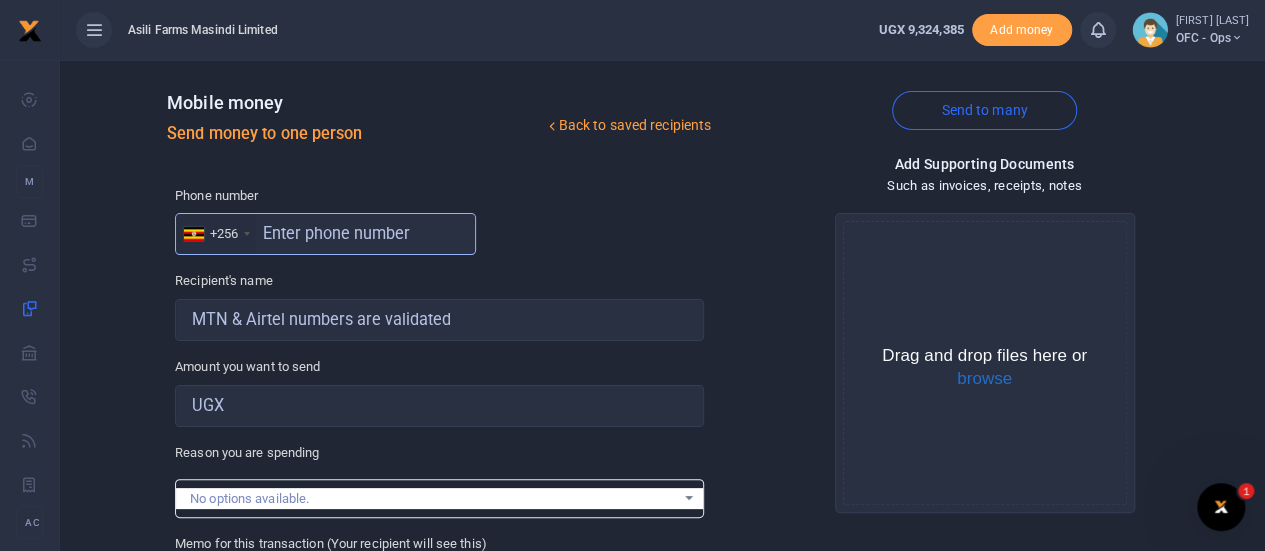 click at bounding box center [325, 234] 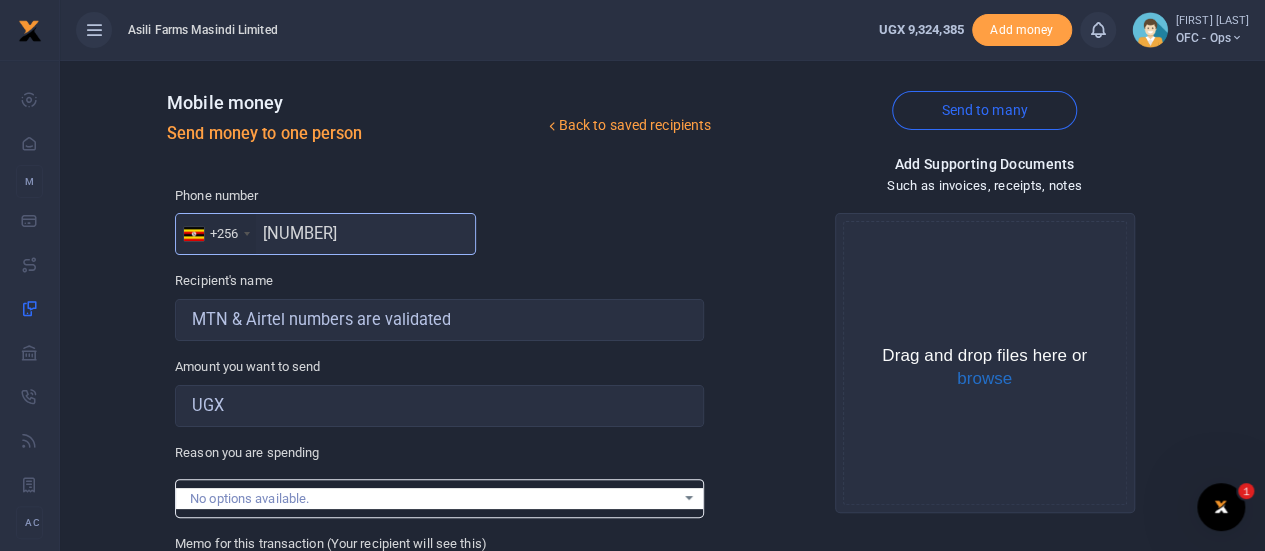 type on "[NUMBER]" 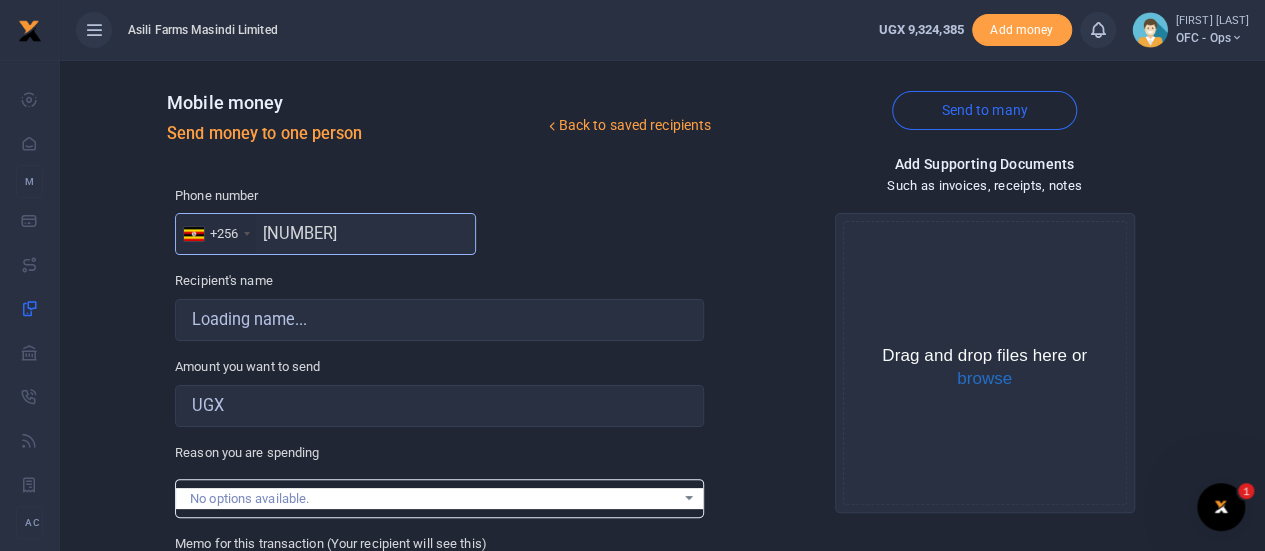 type on "[FIRST] [LAST]" 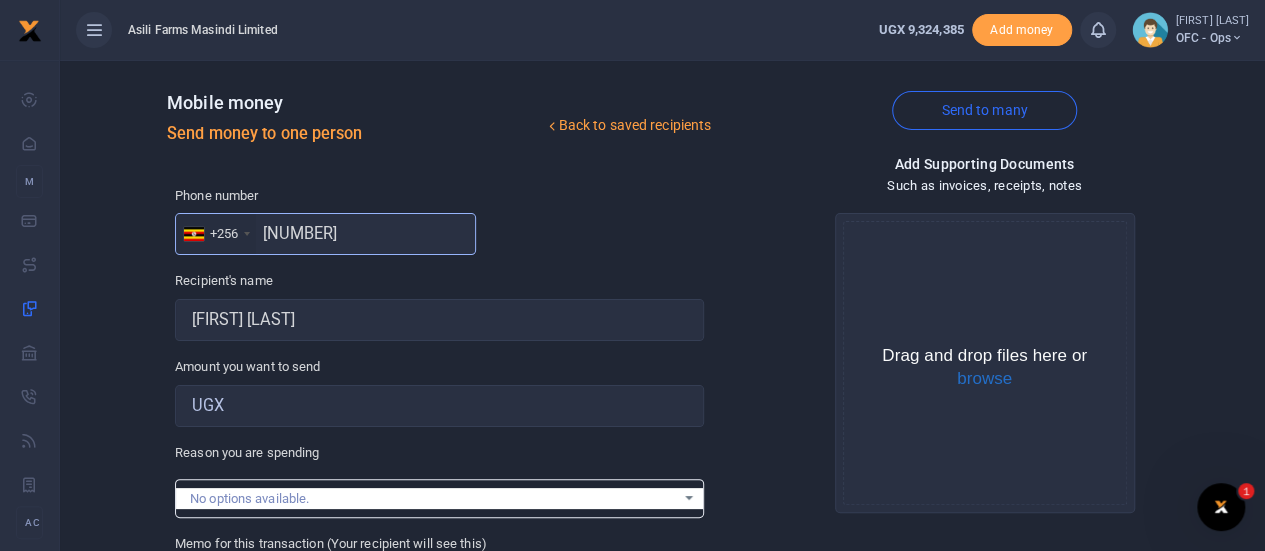 type on "[NUMBER]" 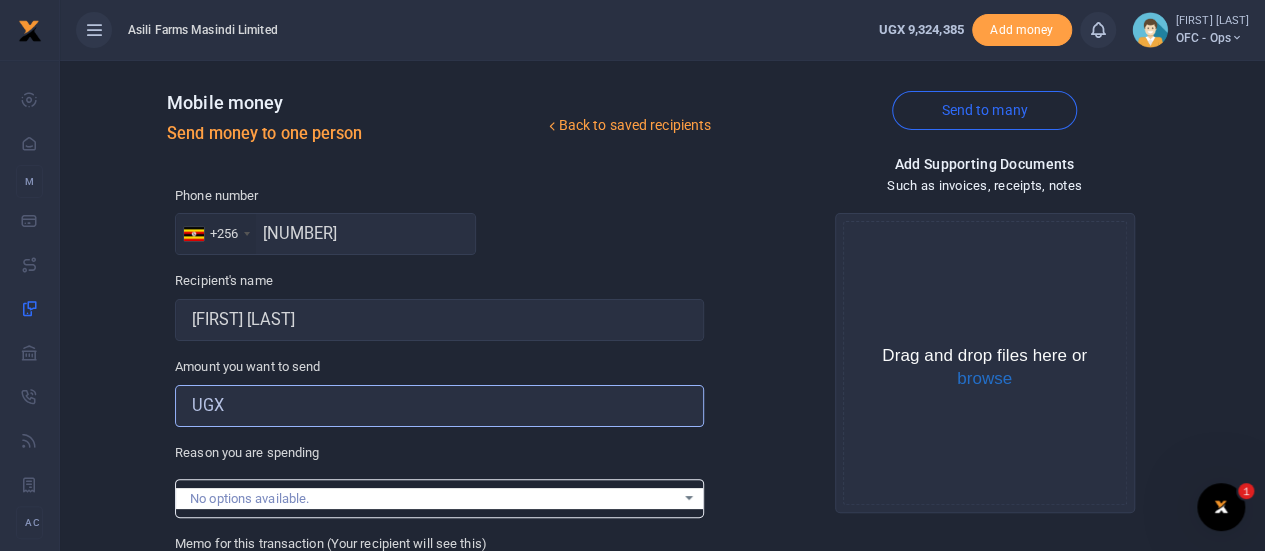 click on "Amount you want to send" at bounding box center (439, 406) 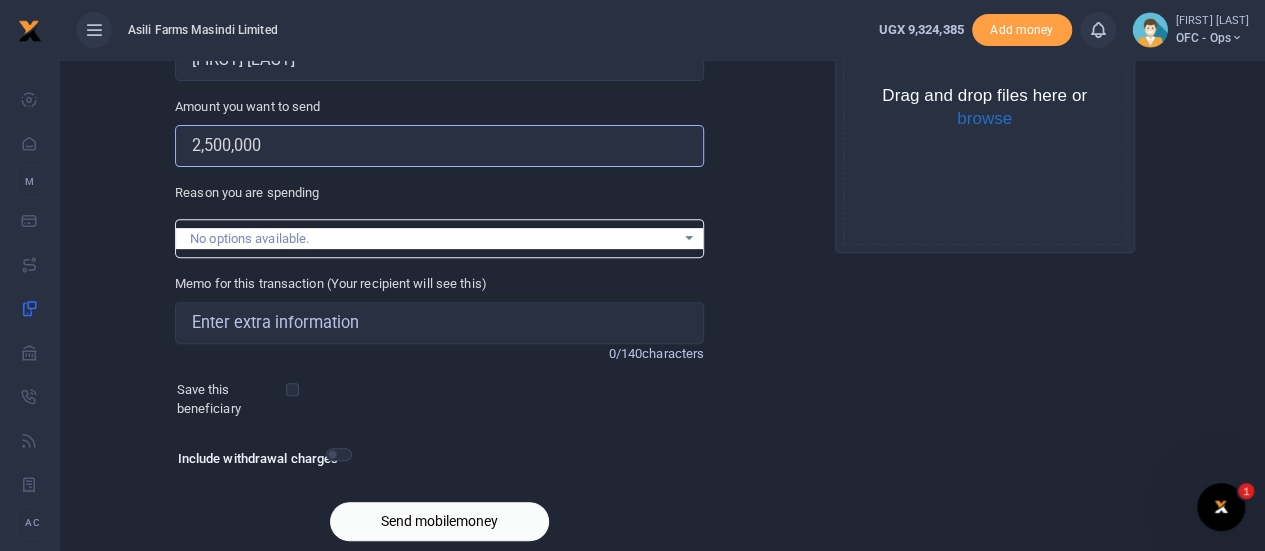 scroll, scrollTop: 300, scrollLeft: 0, axis: vertical 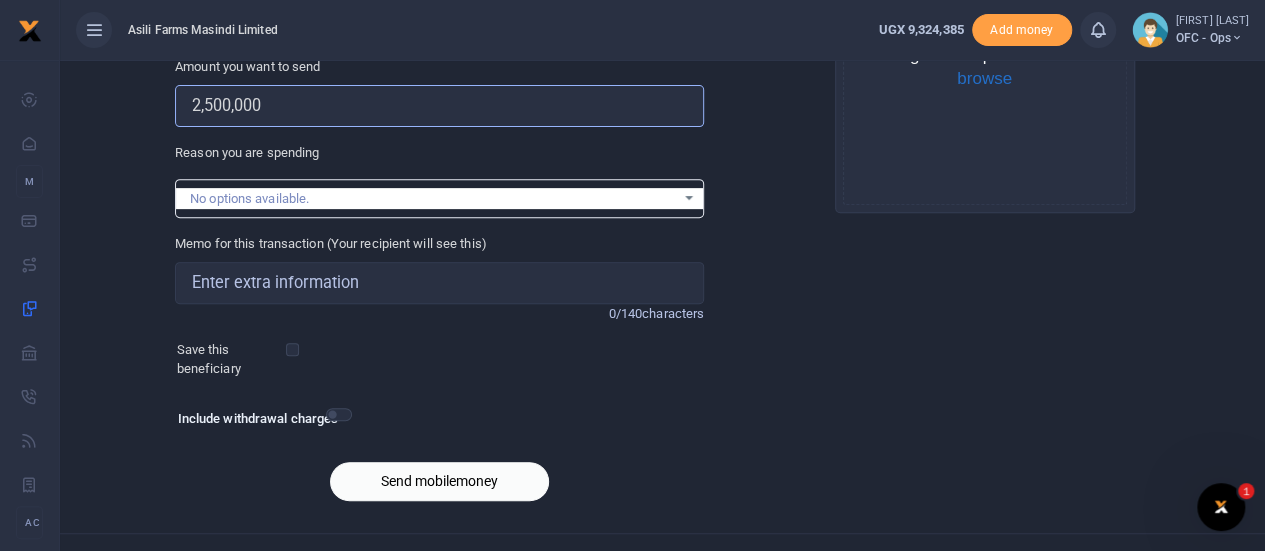 type on "2,500,000" 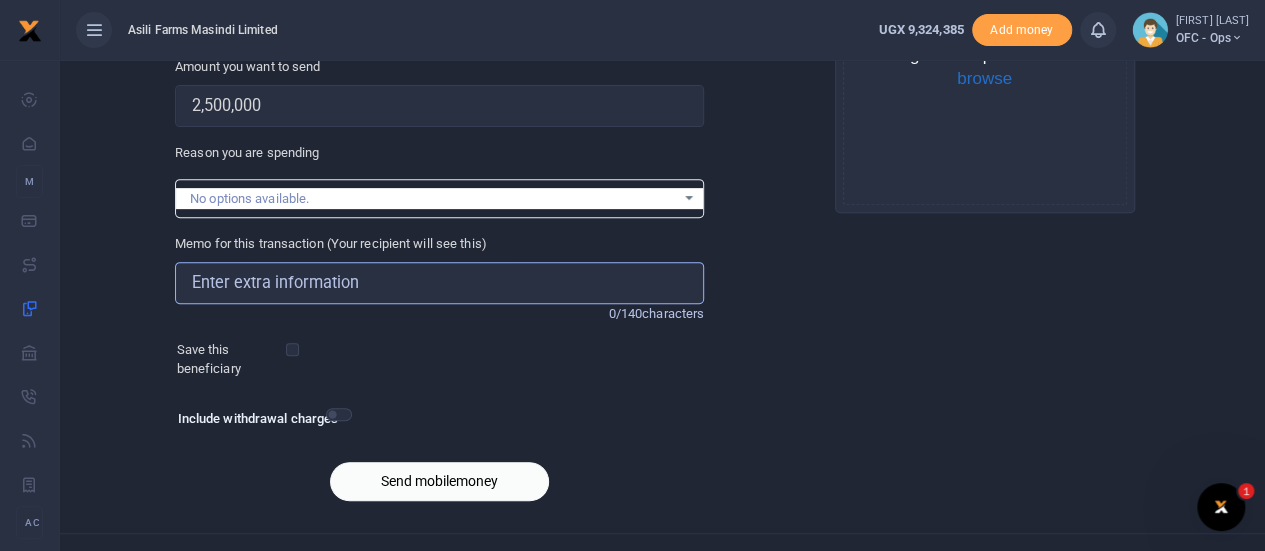 click on "Memo for this transaction (Your recipient will see this)" at bounding box center [439, 283] 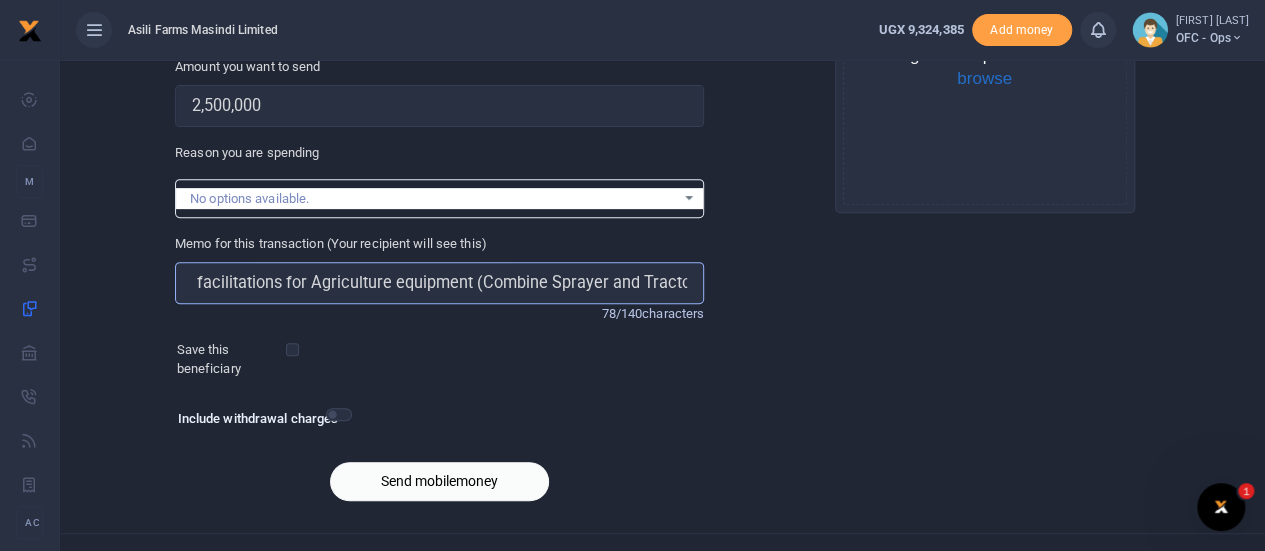 scroll, scrollTop: 0, scrollLeft: 83, axis: horizontal 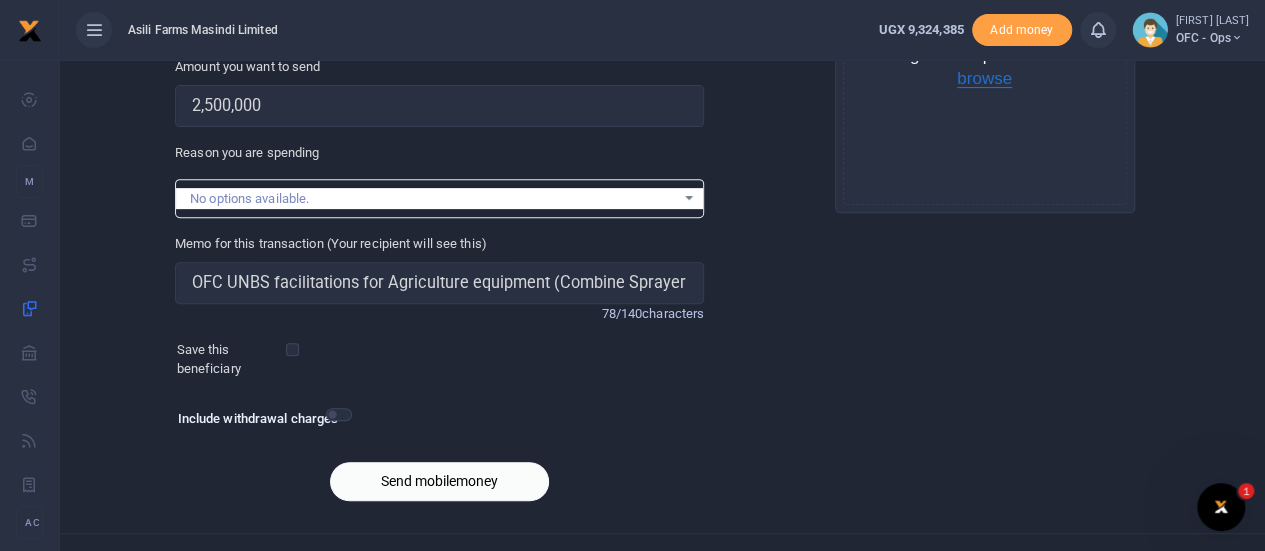 click on "browse" at bounding box center [984, 79] 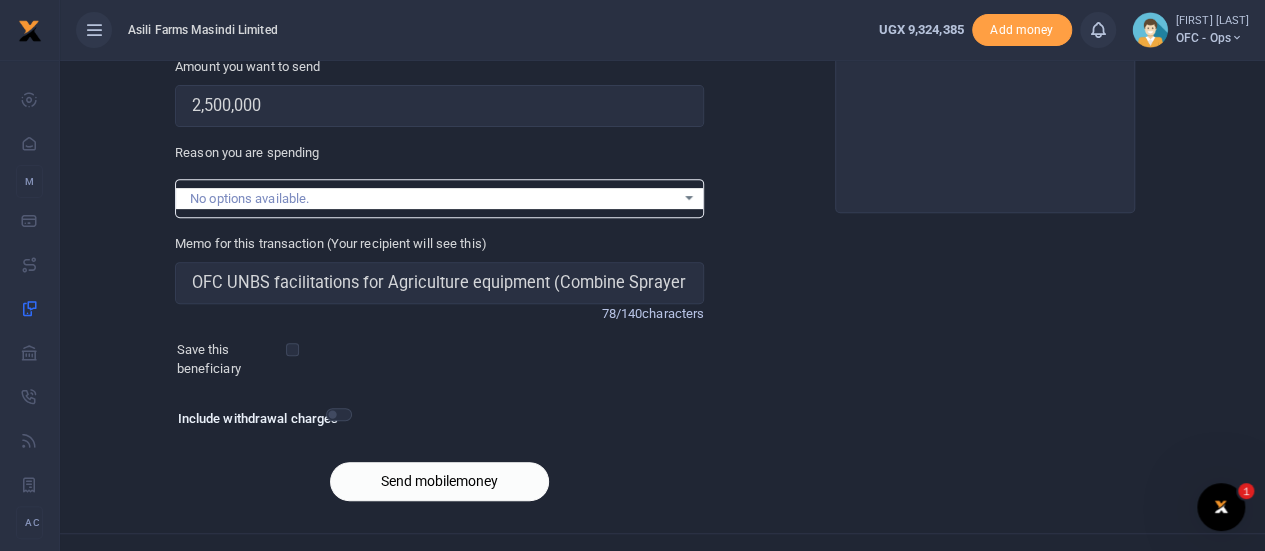 click on "Send mobilemoney" at bounding box center [439, 481] 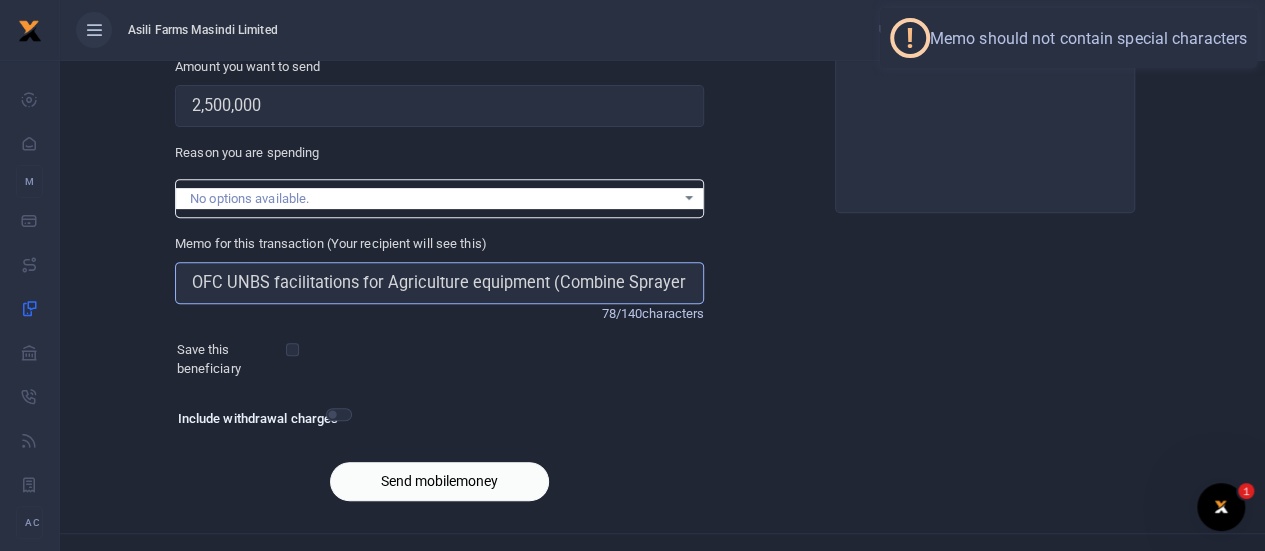 click on "OFC UNBS facilitations for Agriculture equipment (Combine Sprayer and Tractor)" at bounding box center (439, 283) 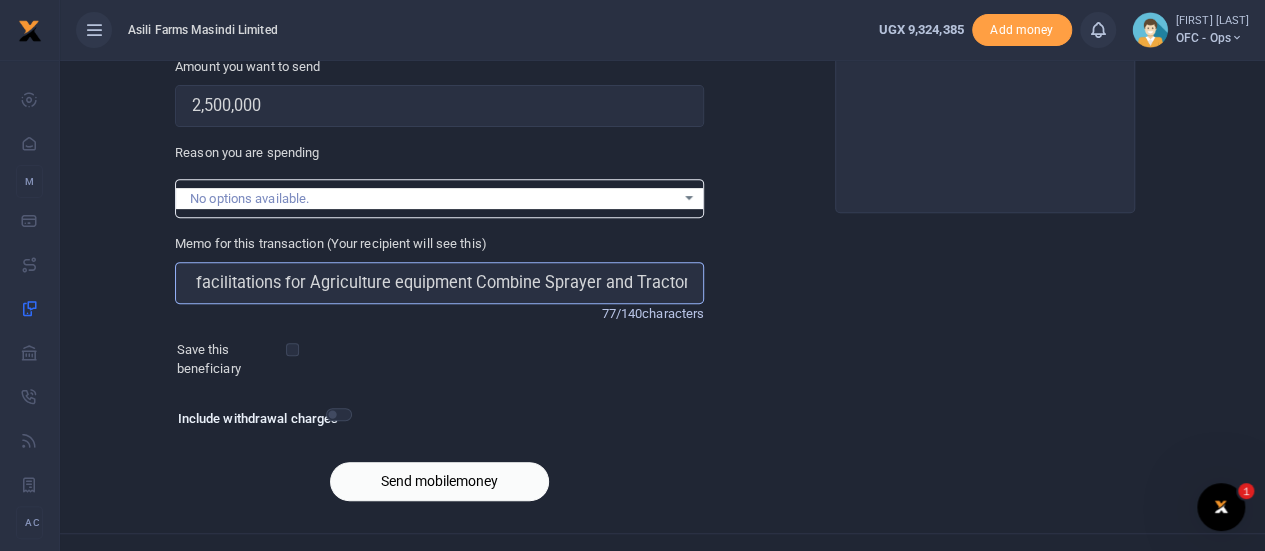 scroll, scrollTop: 0, scrollLeft: 72, axis: horizontal 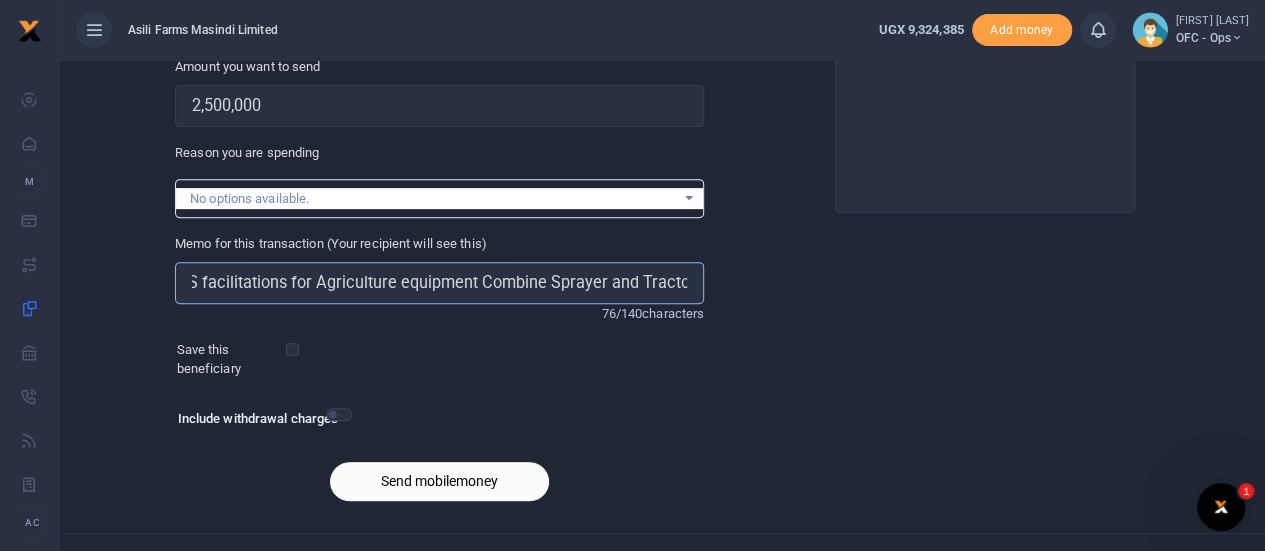 type on "OFC UNBS facilitations for Agriculture equipment Combine Sprayer and Tractor" 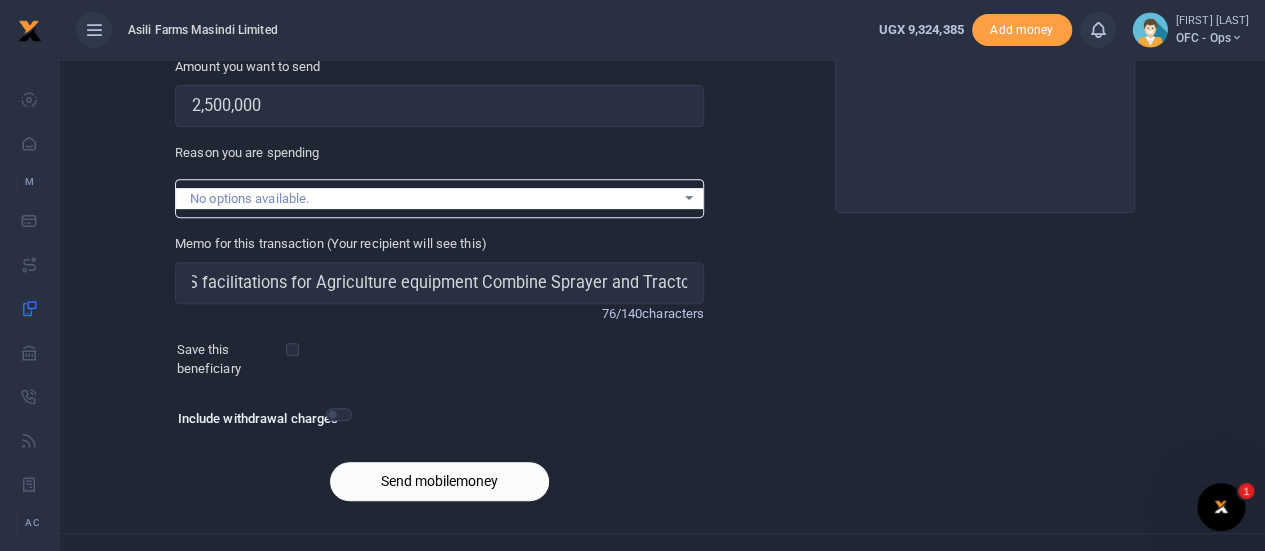 scroll, scrollTop: 0, scrollLeft: 0, axis: both 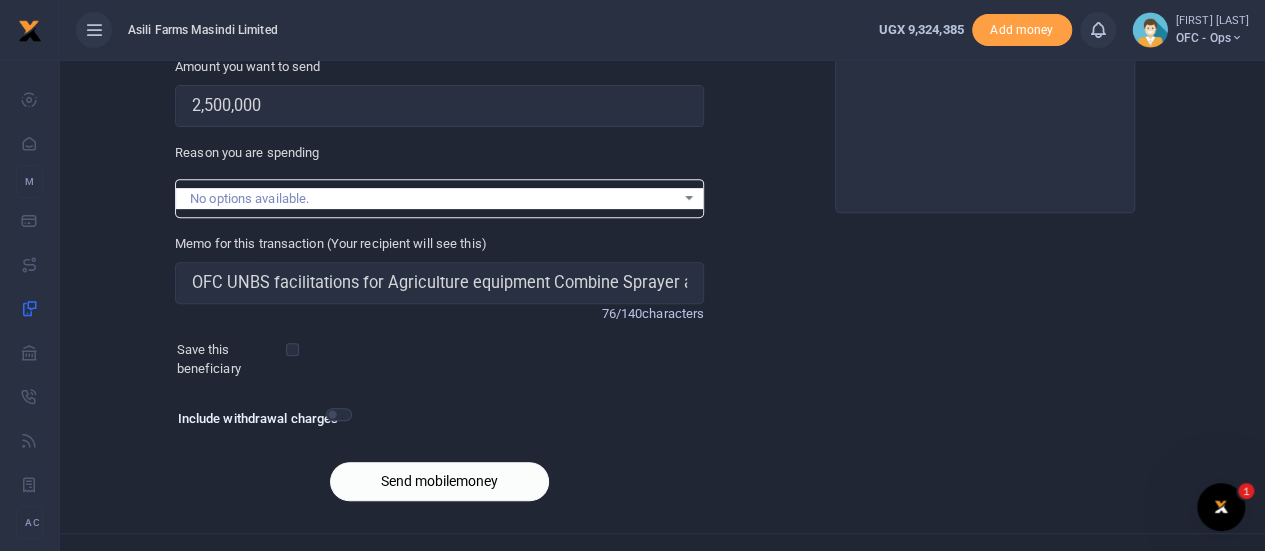 click on "Send mobilemoney" at bounding box center (439, 481) 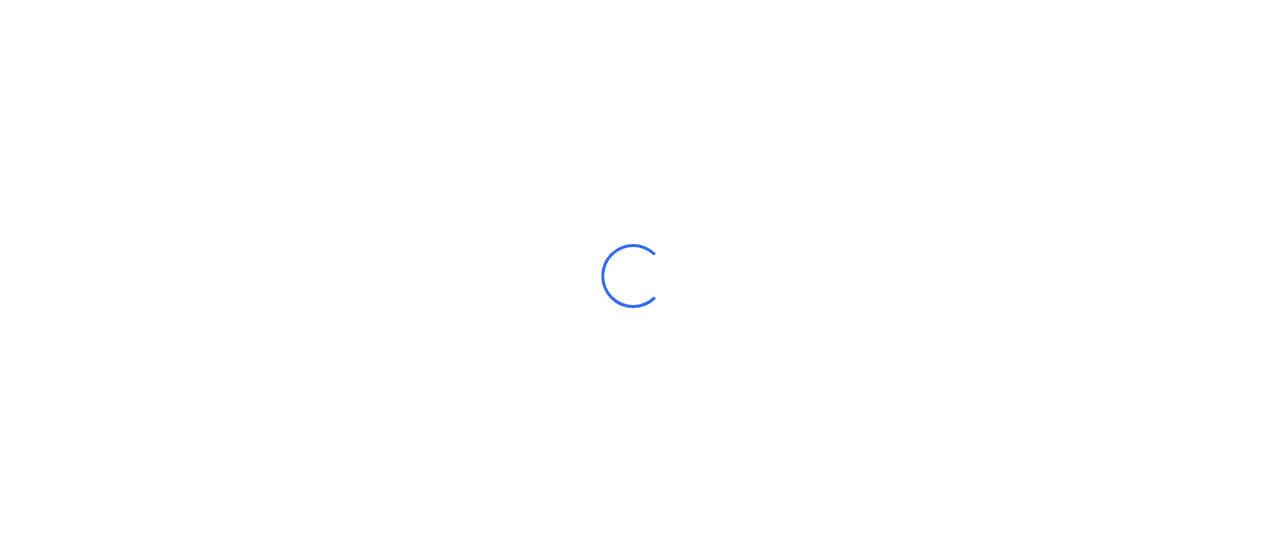 select 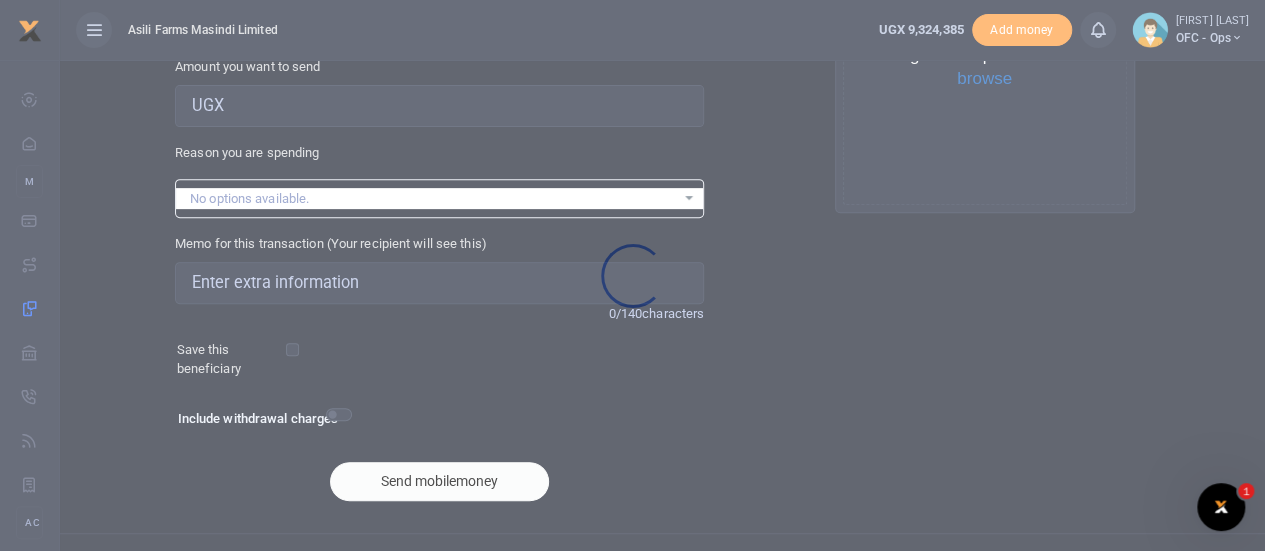 scroll, scrollTop: 0, scrollLeft: 0, axis: both 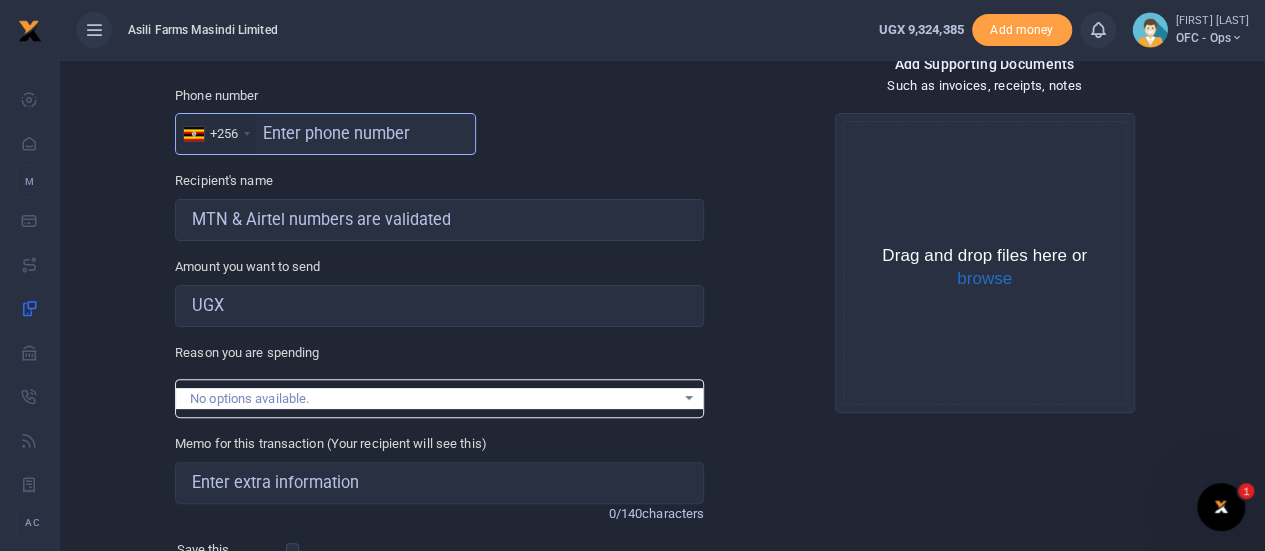 click at bounding box center [325, 134] 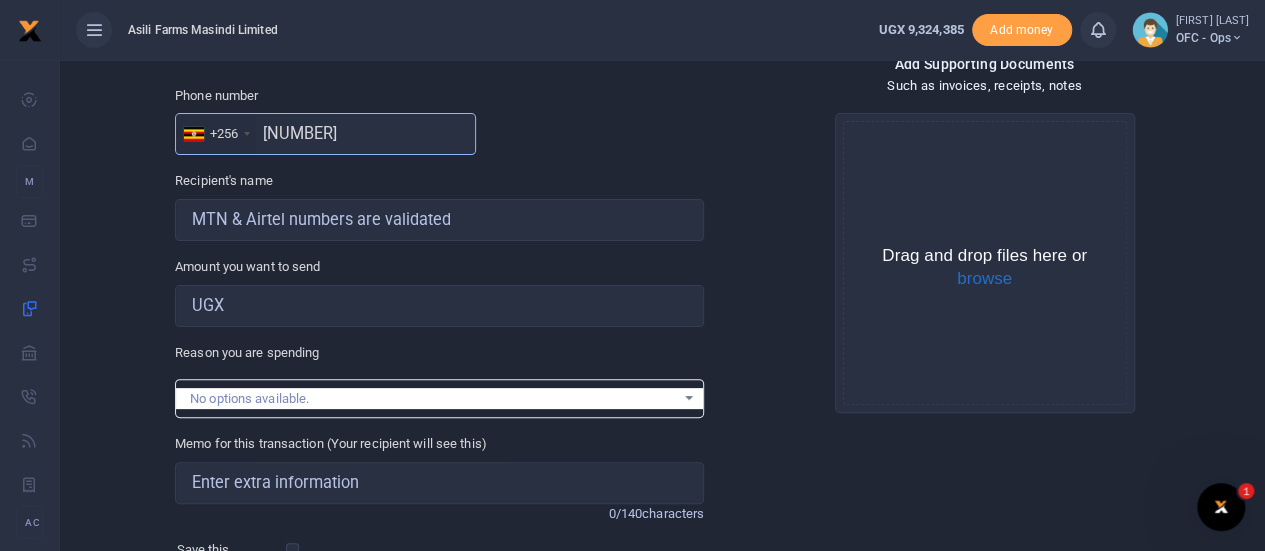 type on "772346716" 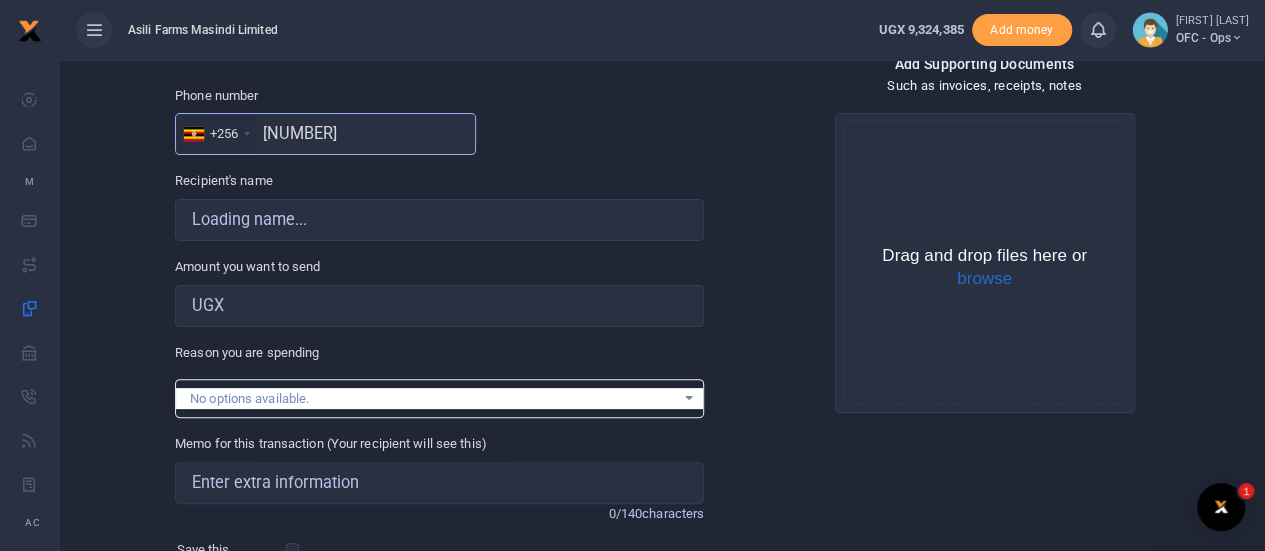 type on "Suna Peter Damba" 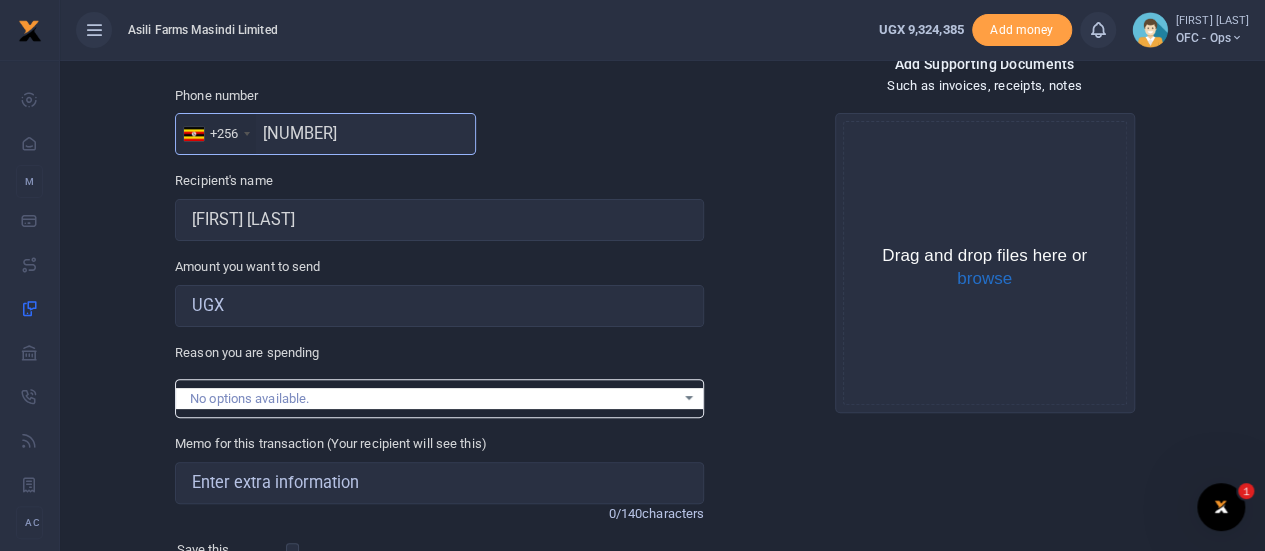 type on "772346716" 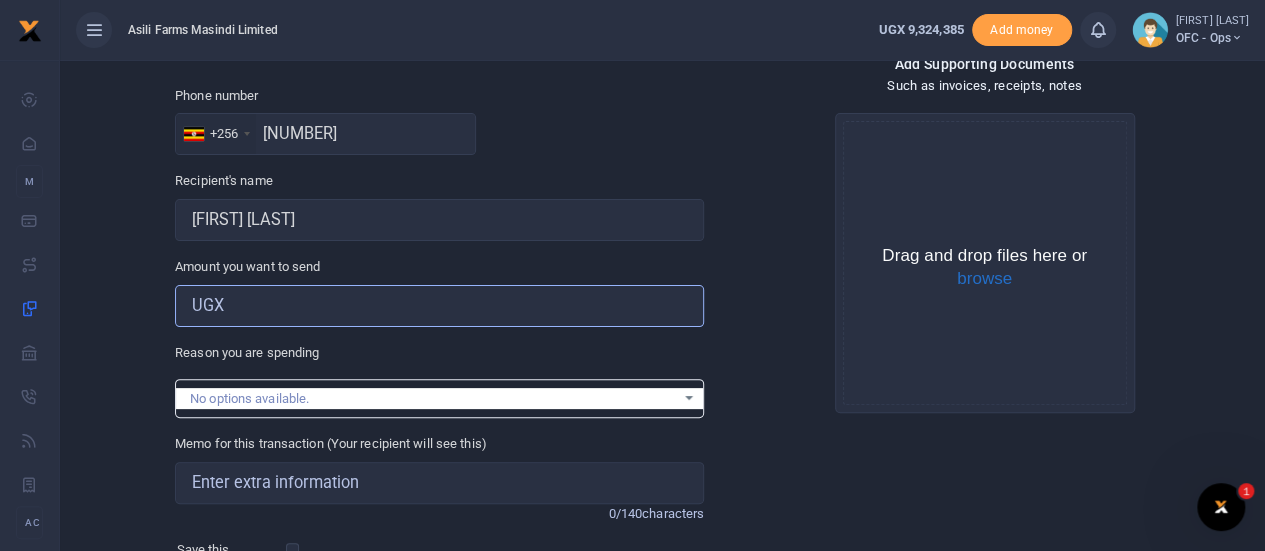 click on "Amount you want to send" at bounding box center (439, 306) 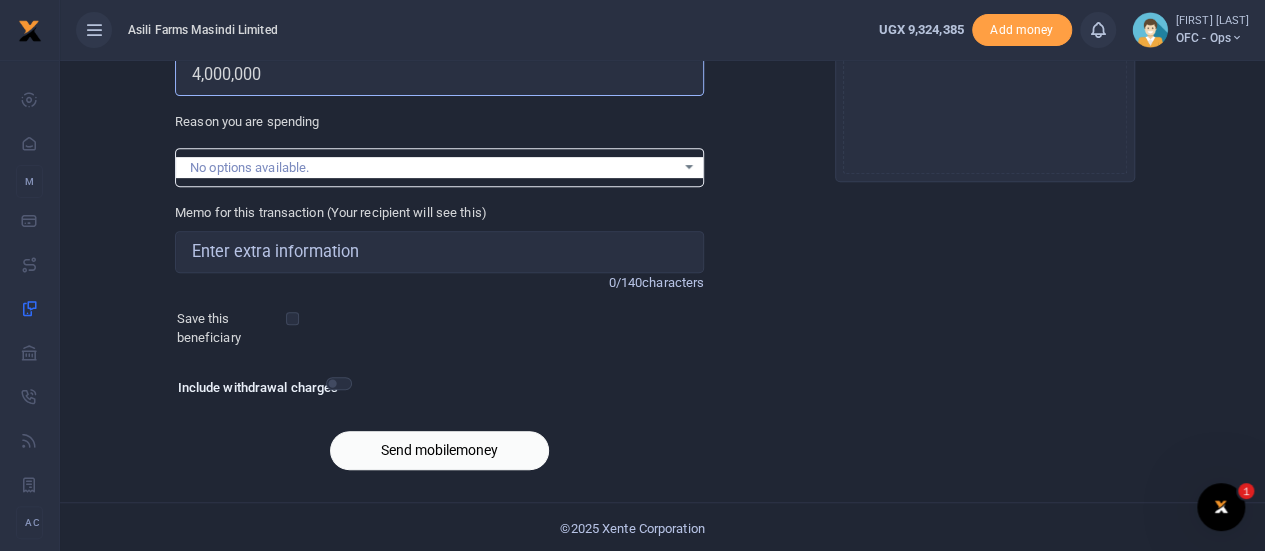 scroll, scrollTop: 332, scrollLeft: 0, axis: vertical 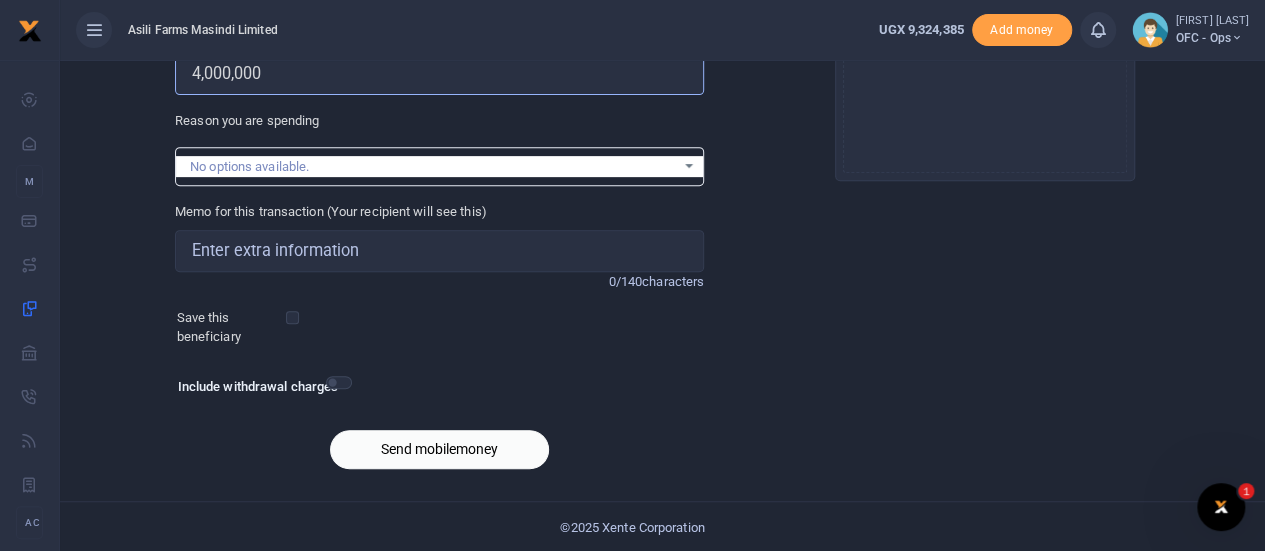 type on "4,000,000" 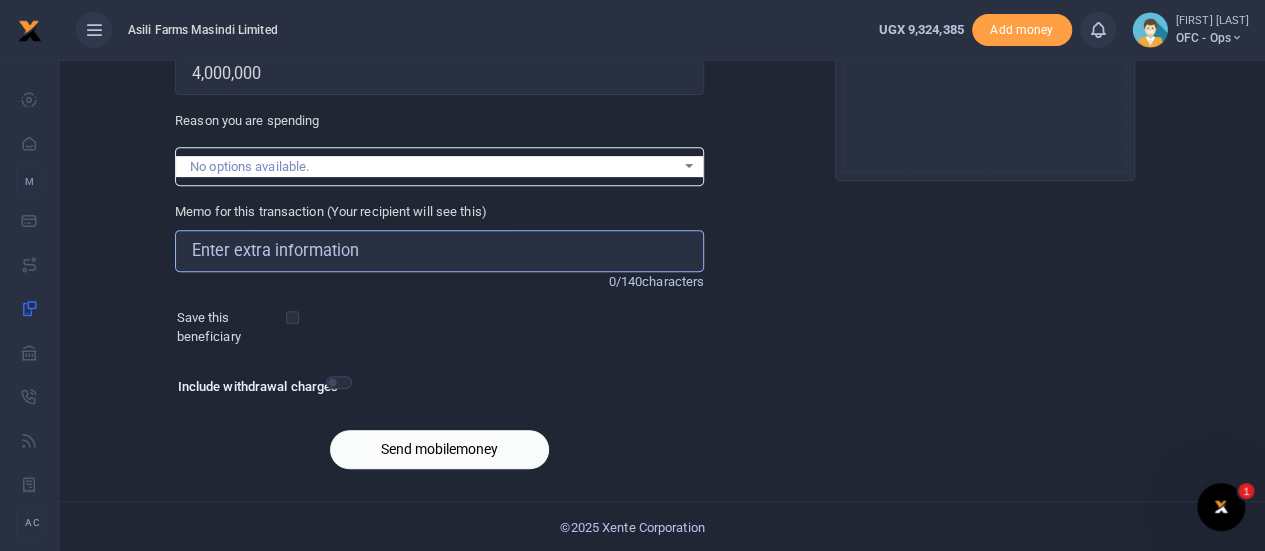 click on "Memo for this transaction (Your recipient will see this)" at bounding box center [439, 251] 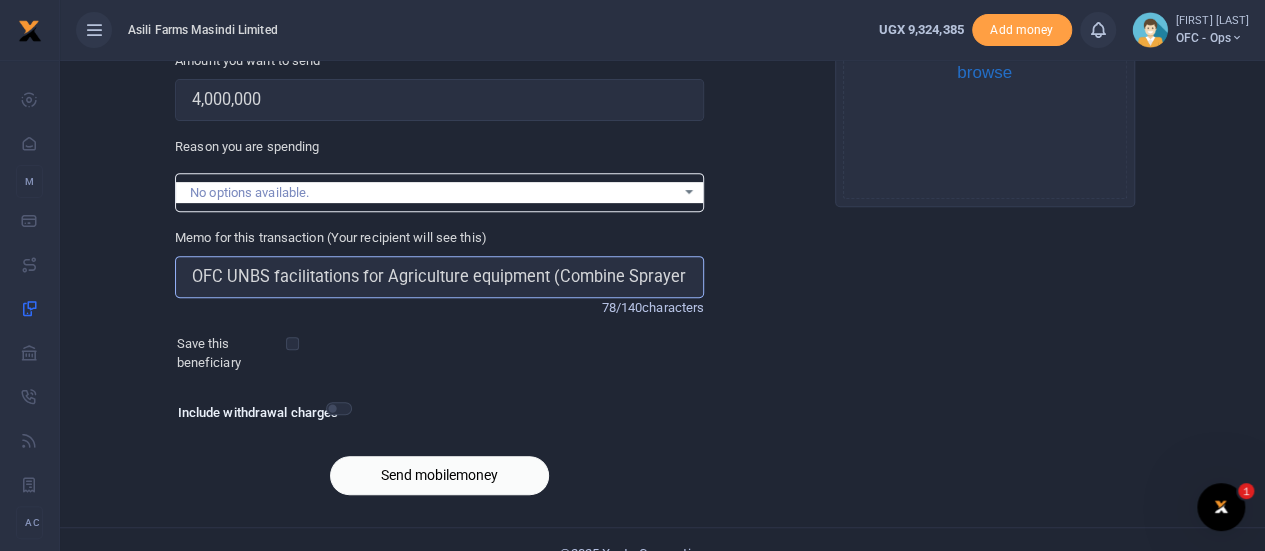 scroll, scrollTop: 132, scrollLeft: 0, axis: vertical 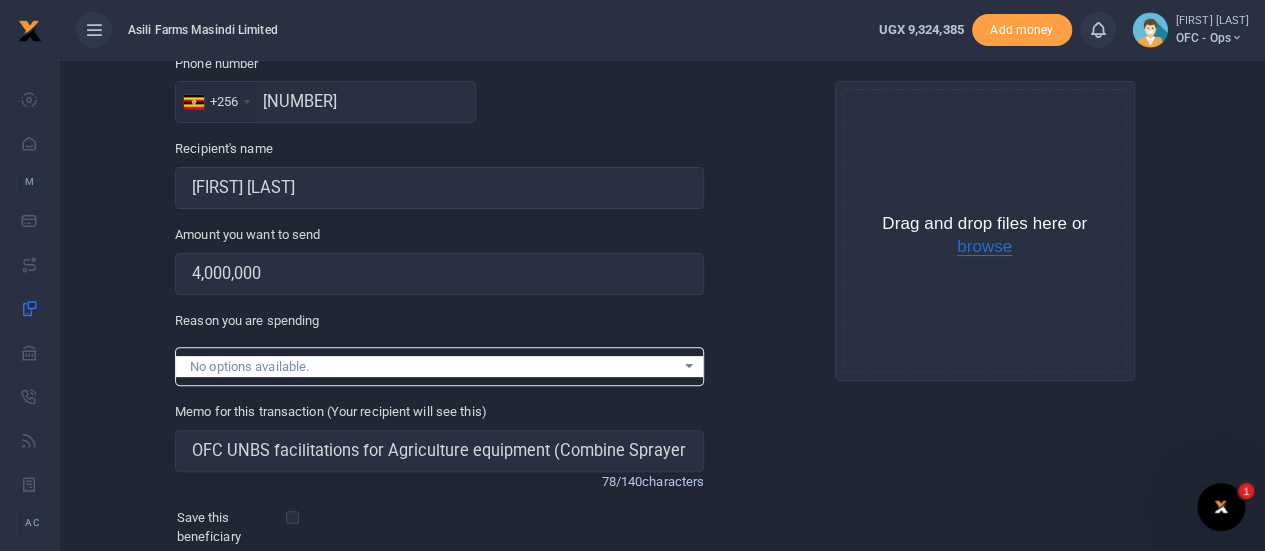 click on "browse" at bounding box center [984, 247] 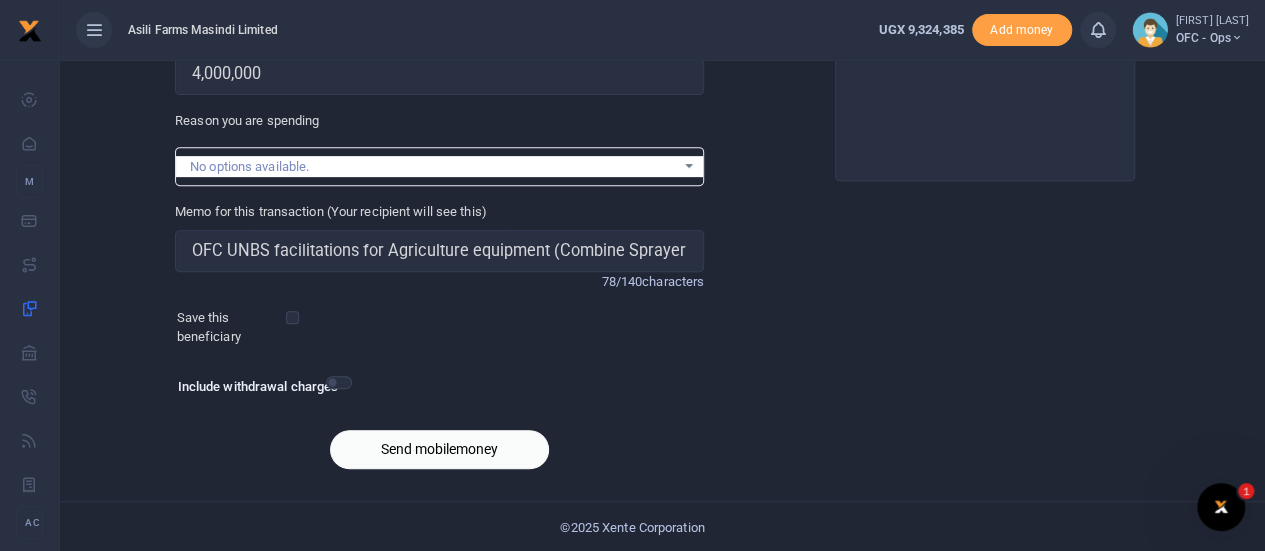 scroll, scrollTop: 332, scrollLeft: 0, axis: vertical 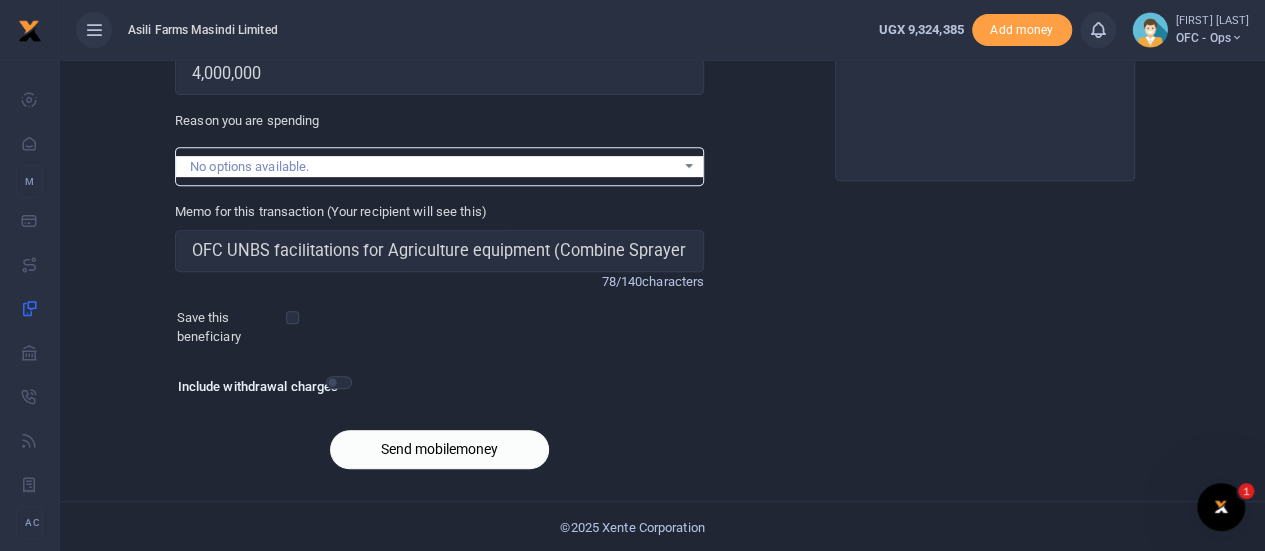 click on "Send mobilemoney" at bounding box center (439, 449) 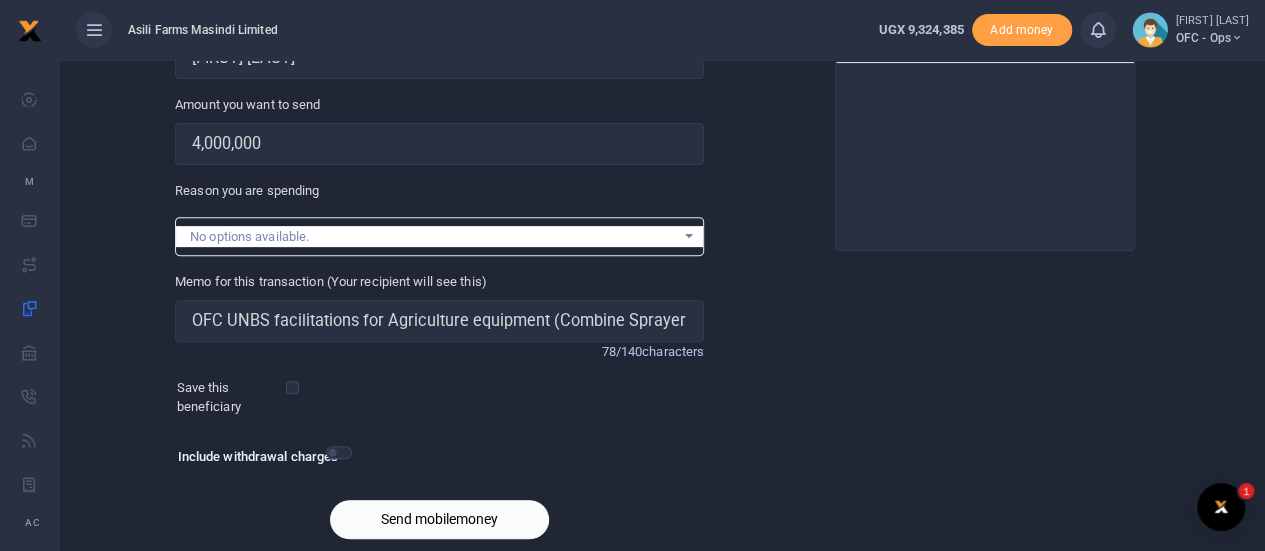 scroll, scrollTop: 232, scrollLeft: 0, axis: vertical 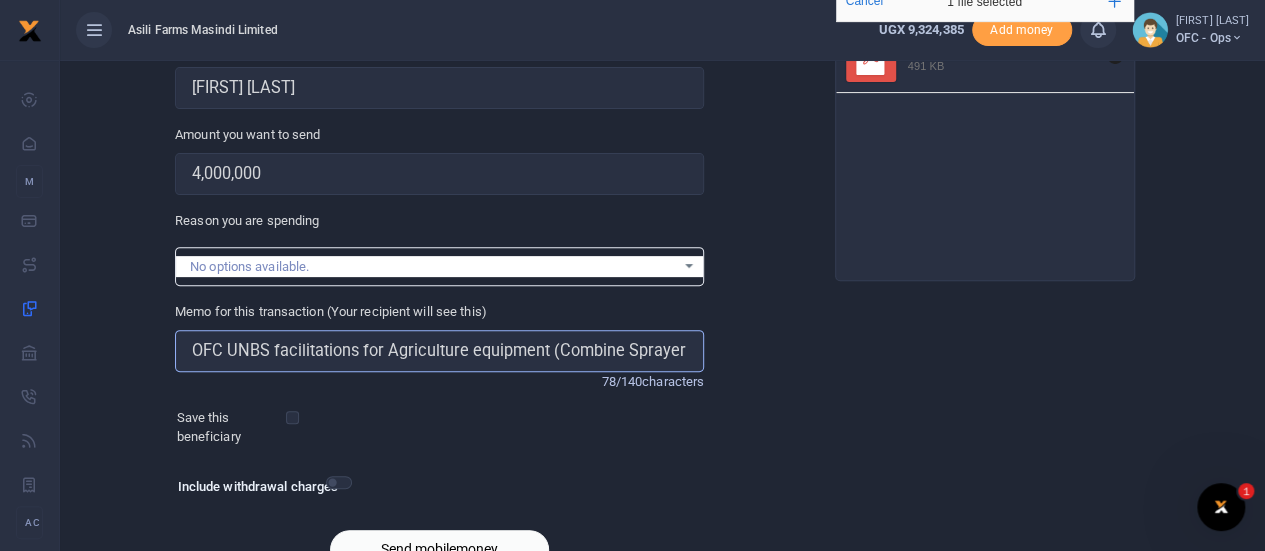 click on "OFC UNBS facilitations for Agriculture equipment (Combine Sprayer and Tractor)" at bounding box center (439, 351) 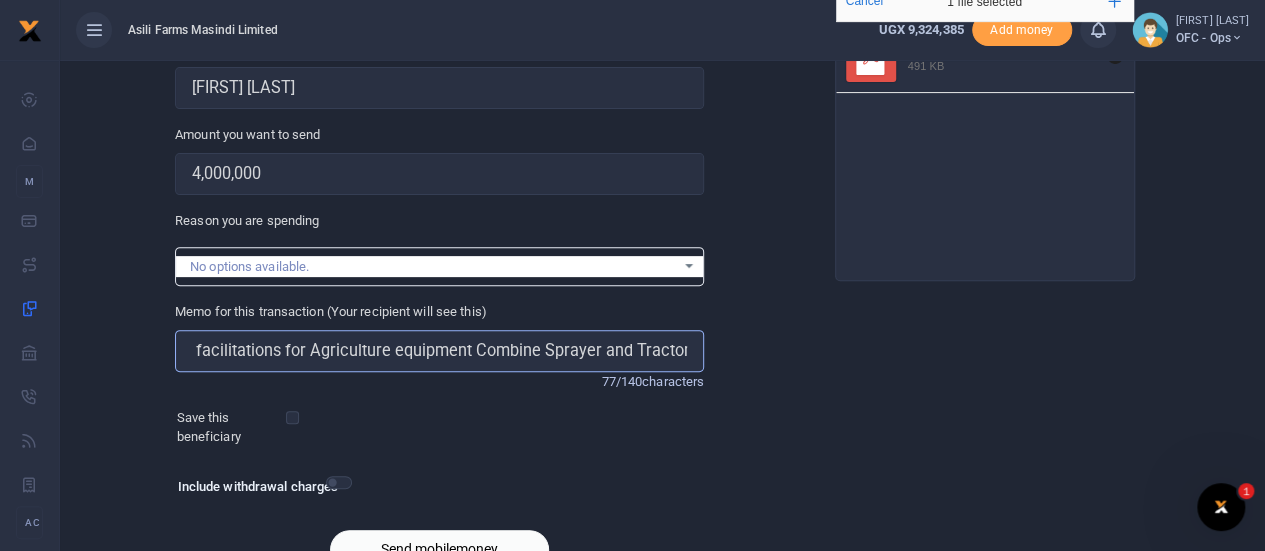 scroll, scrollTop: 0, scrollLeft: 72, axis: horizontal 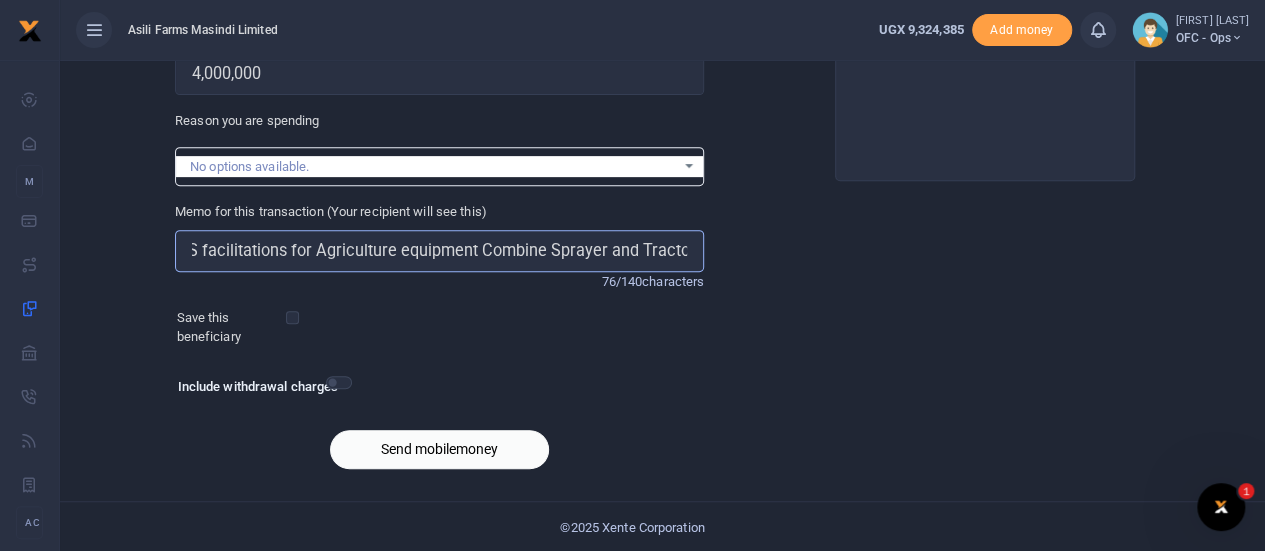 click on "OFC UNBS facilitations for Agriculture equipment Combine Sprayer and Tractor" at bounding box center (439, 251) 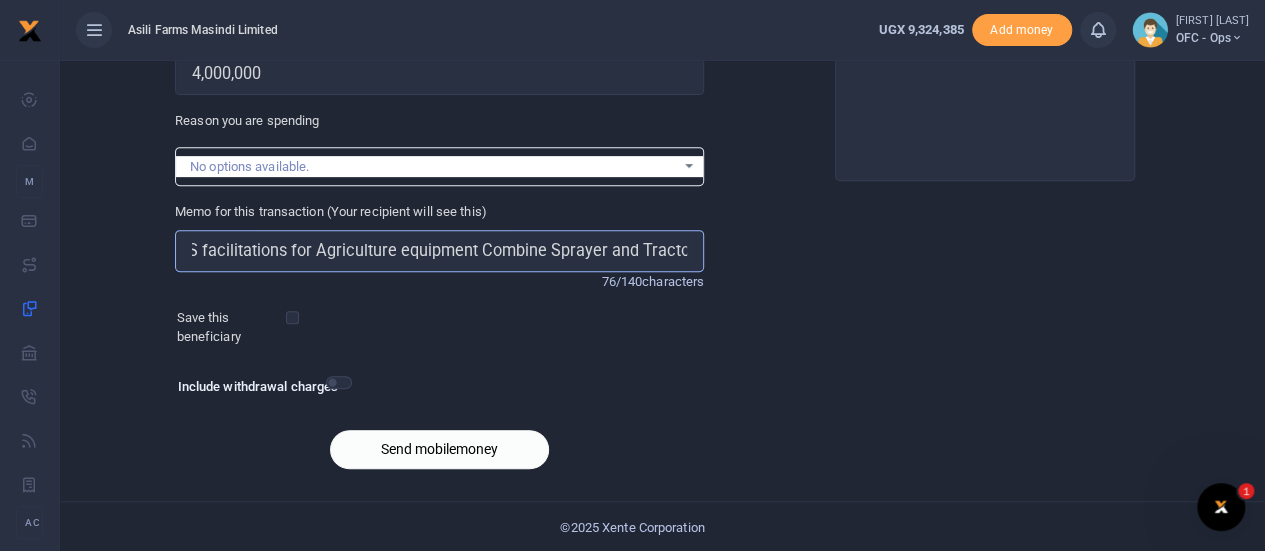 type on "OFC UNBS facilitations for Agriculture equipment Combine Sprayer and Tractor" 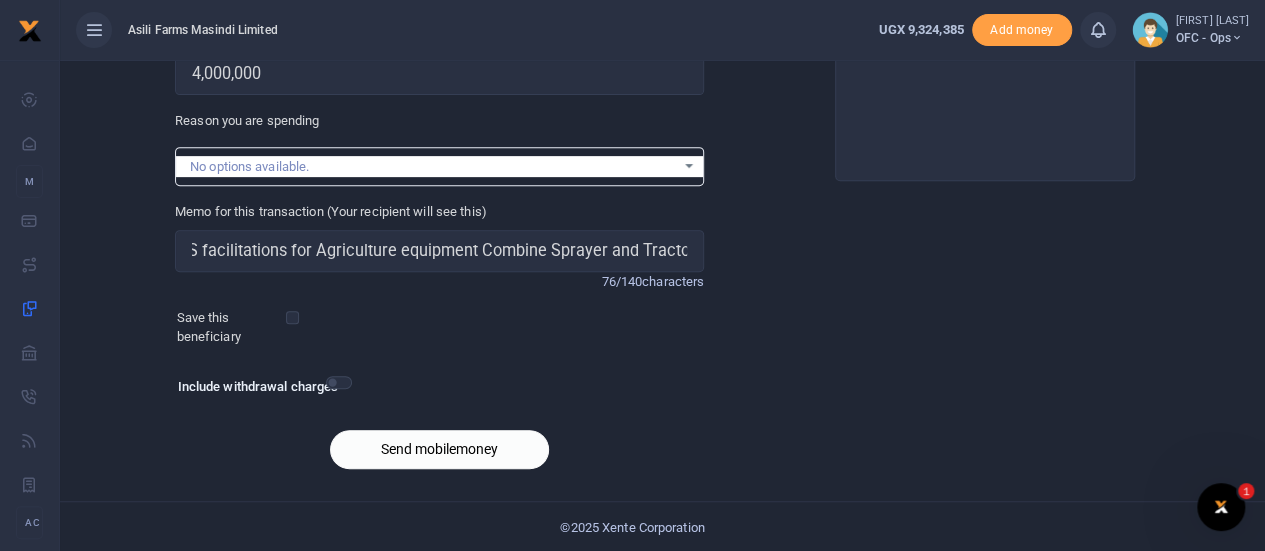 scroll, scrollTop: 0, scrollLeft: 0, axis: both 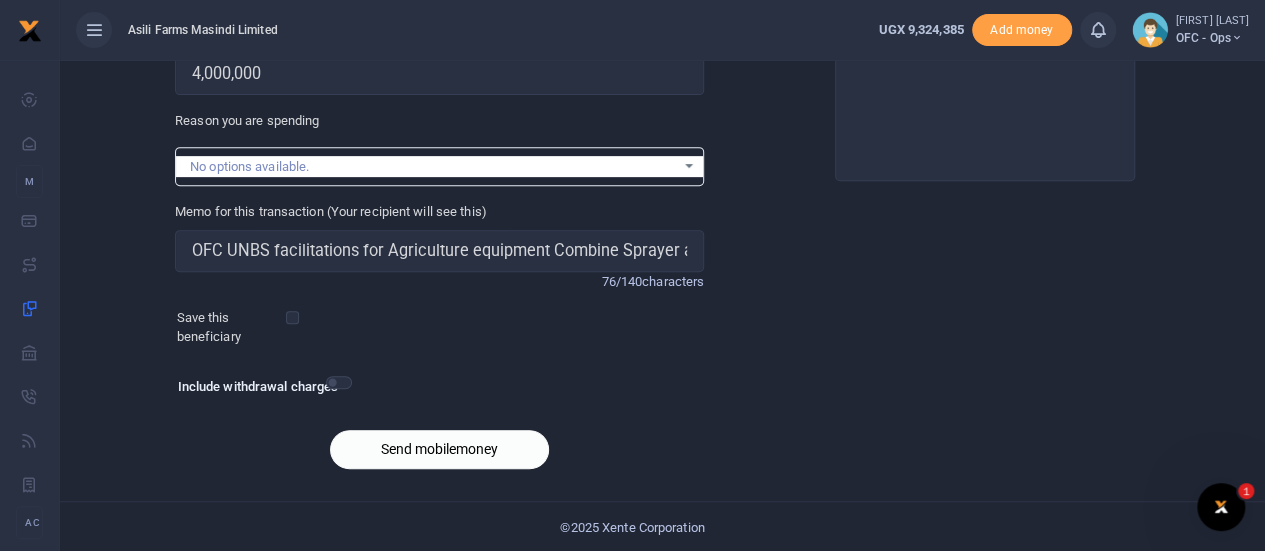 click on "Send mobilemoney" at bounding box center (439, 449) 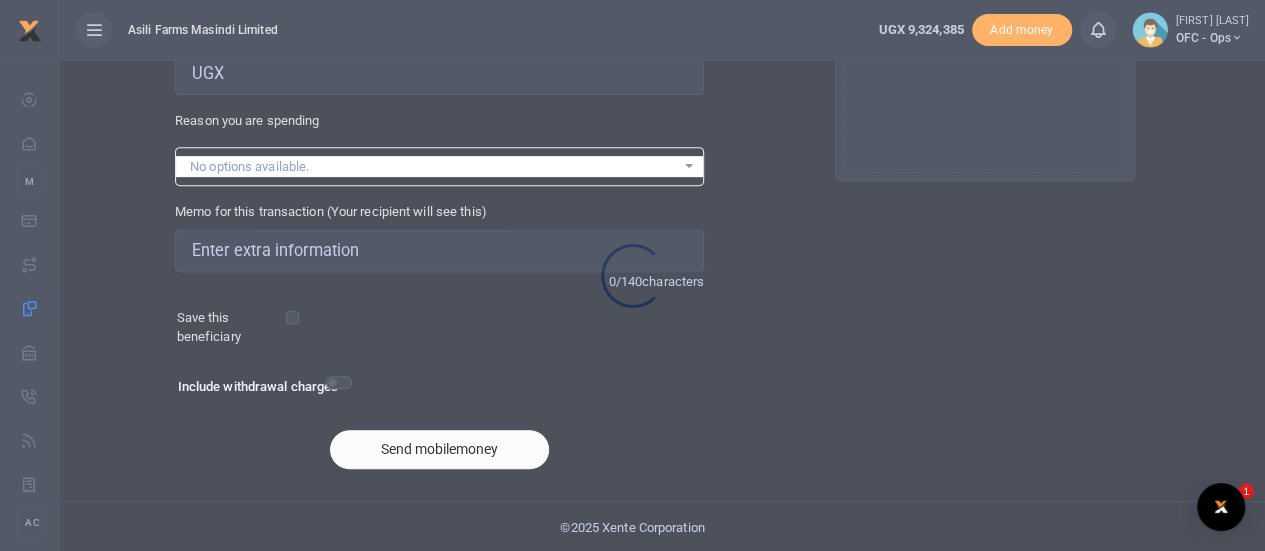 scroll, scrollTop: 0, scrollLeft: 0, axis: both 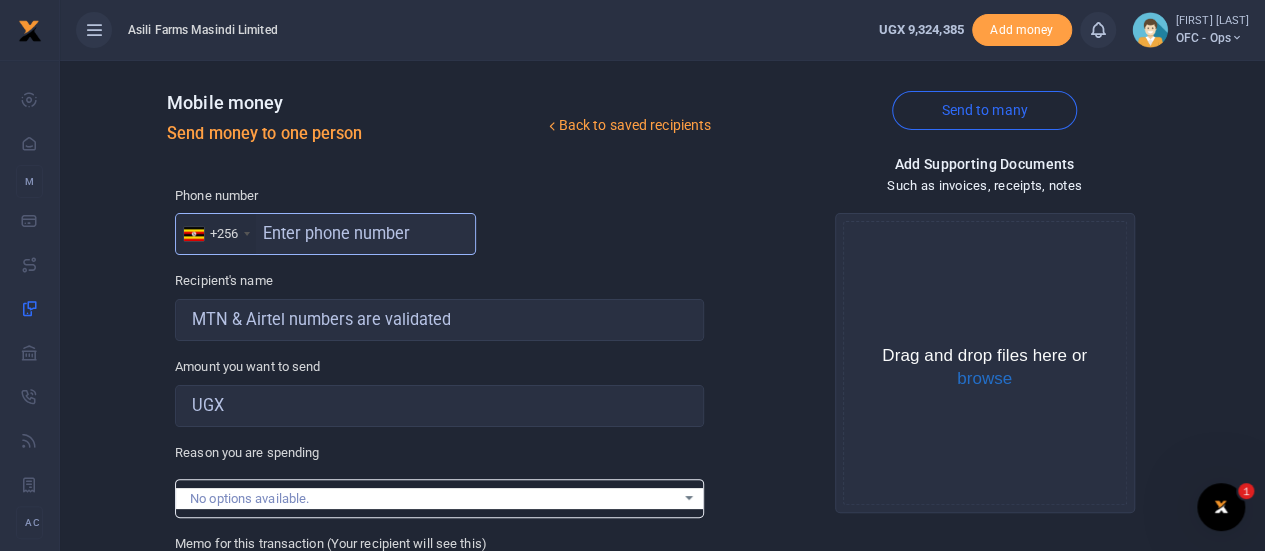 click at bounding box center (325, 234) 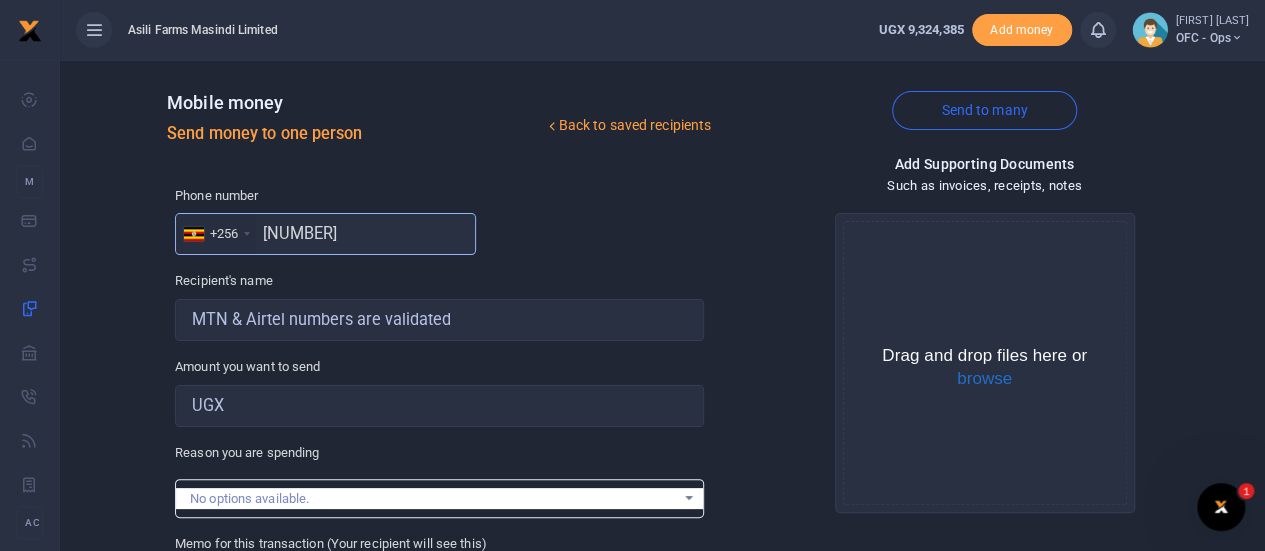 type on "772346716" 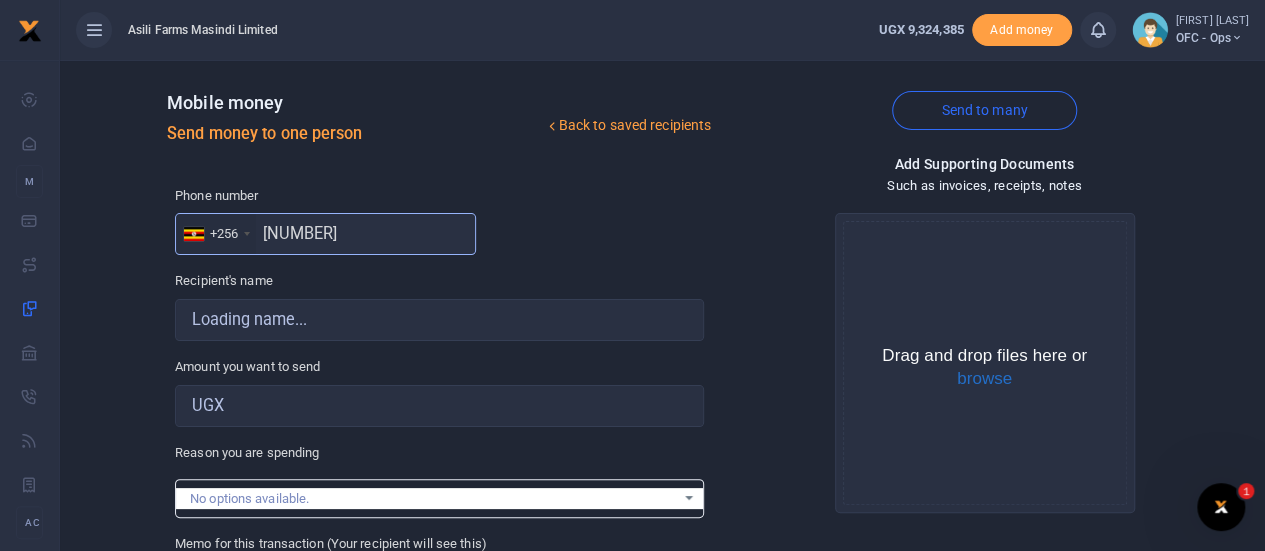 type on "Suna Peter Damba" 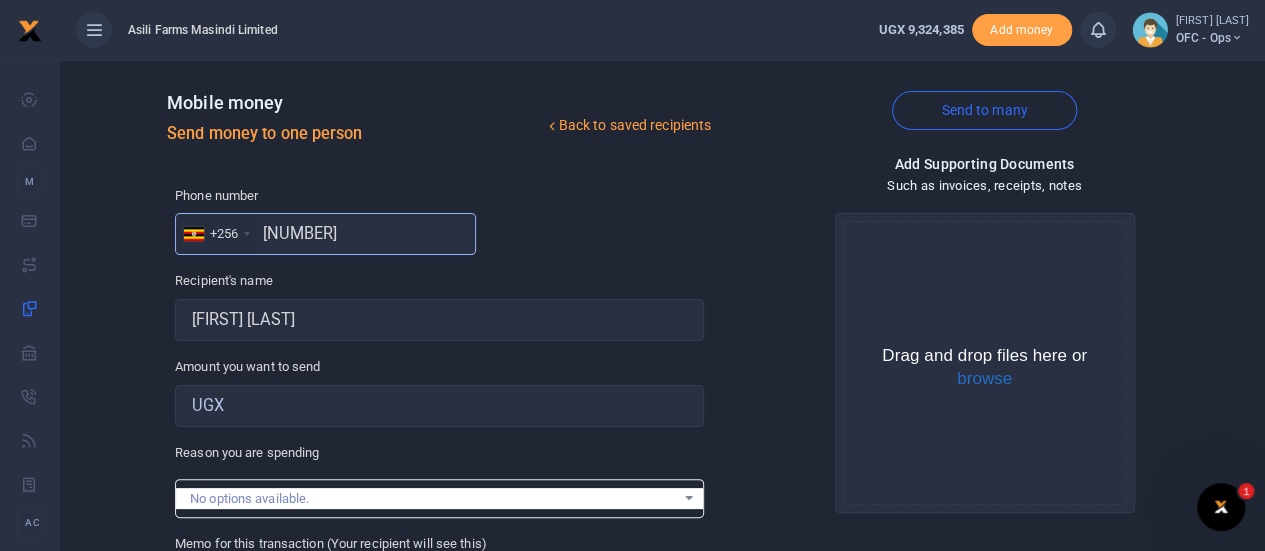 type on "772346716" 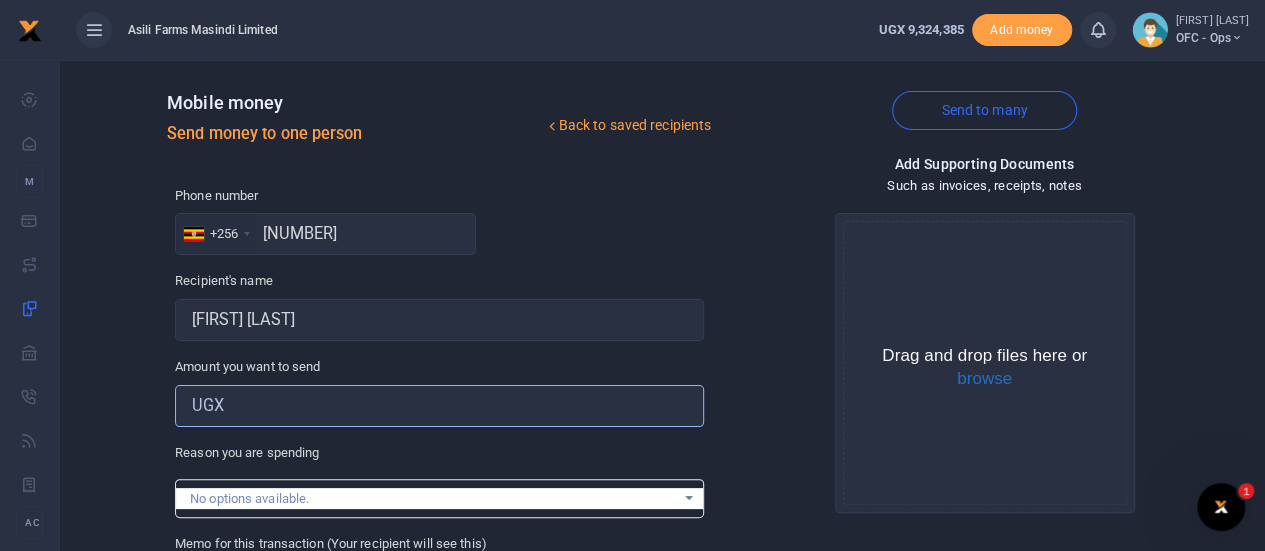 click on "Amount you want to send" at bounding box center (439, 406) 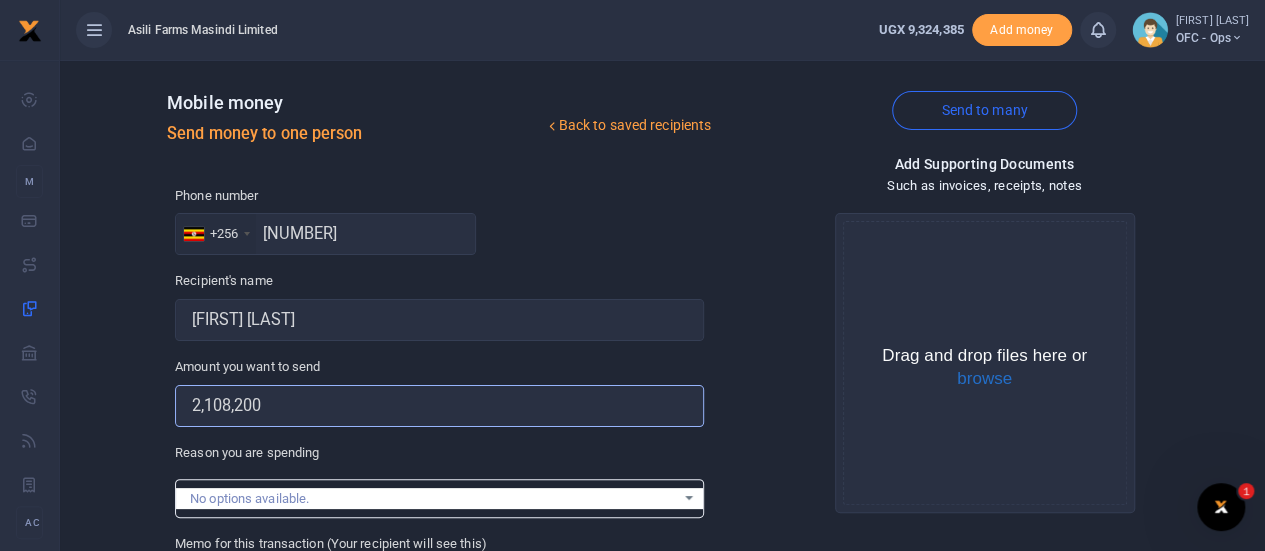 scroll, scrollTop: 300, scrollLeft: 0, axis: vertical 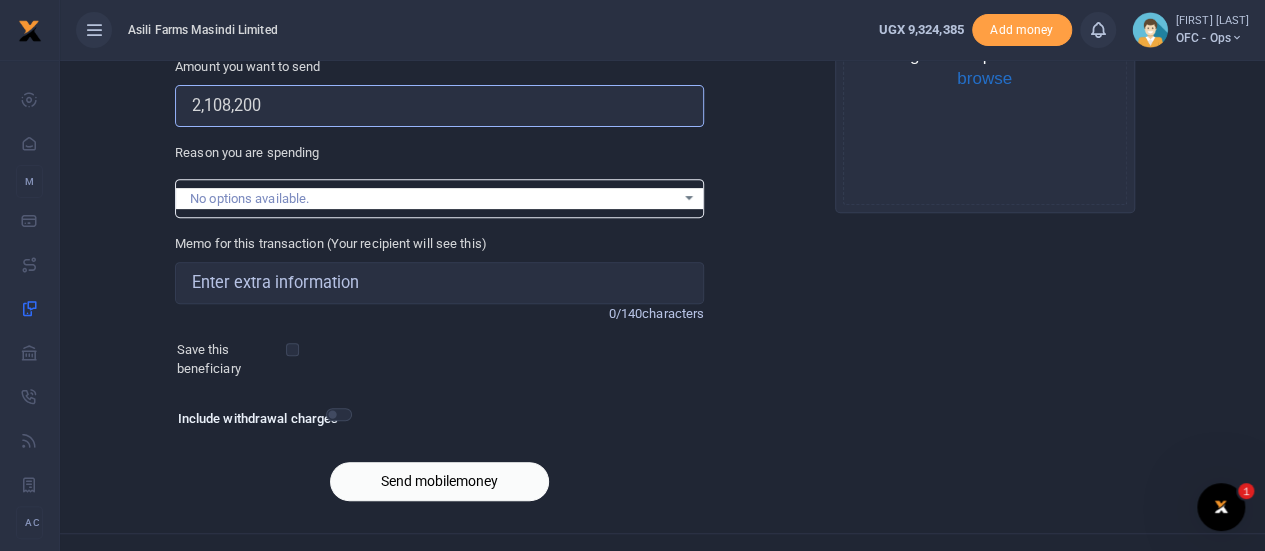 type on "2,108,200" 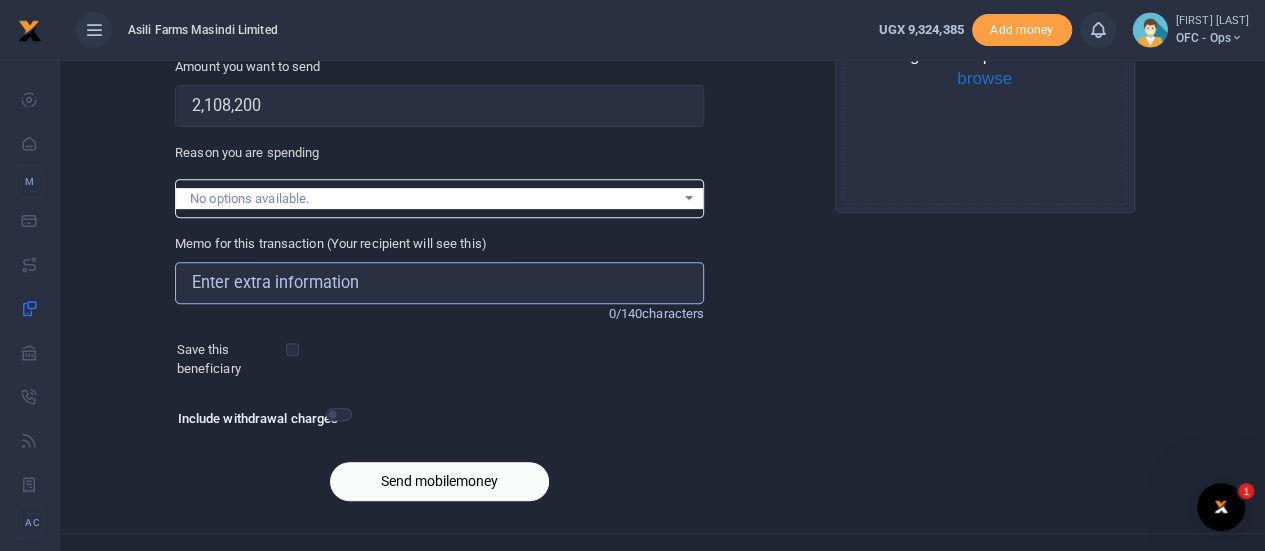 click on "Memo for this transaction (Your recipient will see this)" at bounding box center [439, 283] 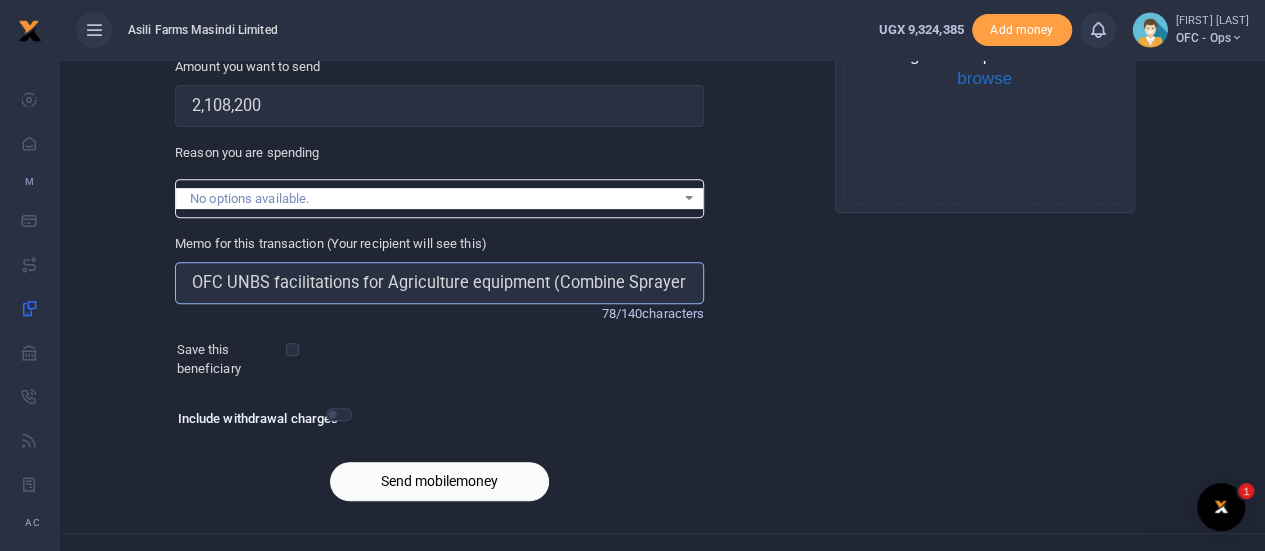 click on "OFC UNBS facilitations for Agriculture equipment (Combine Sprayer and Tractor)" at bounding box center (439, 283) 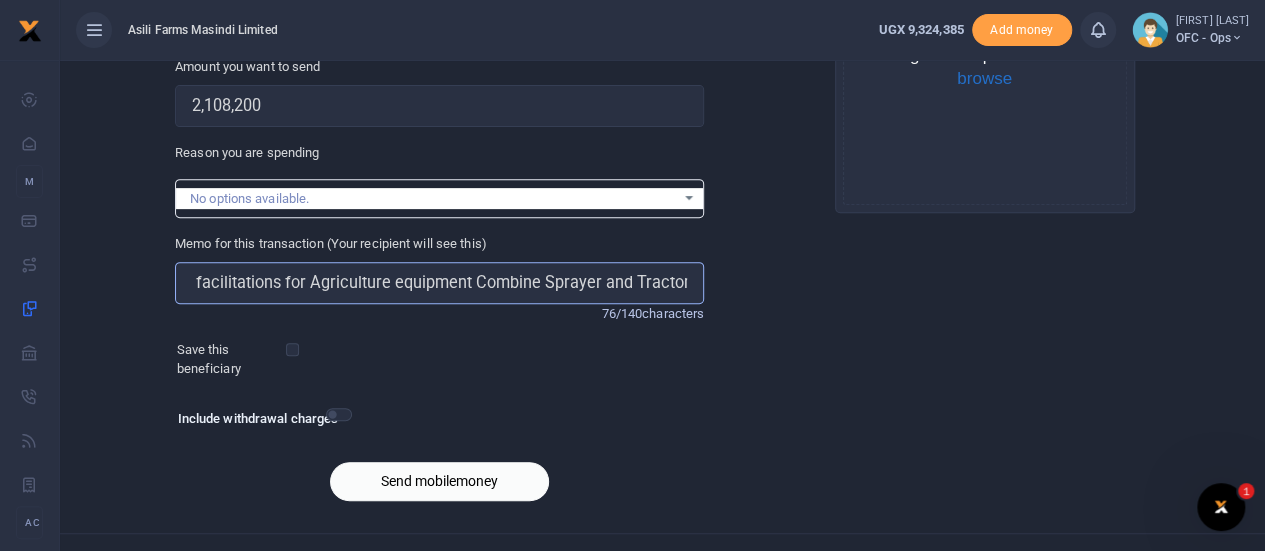 scroll, scrollTop: 0, scrollLeft: 72, axis: horizontal 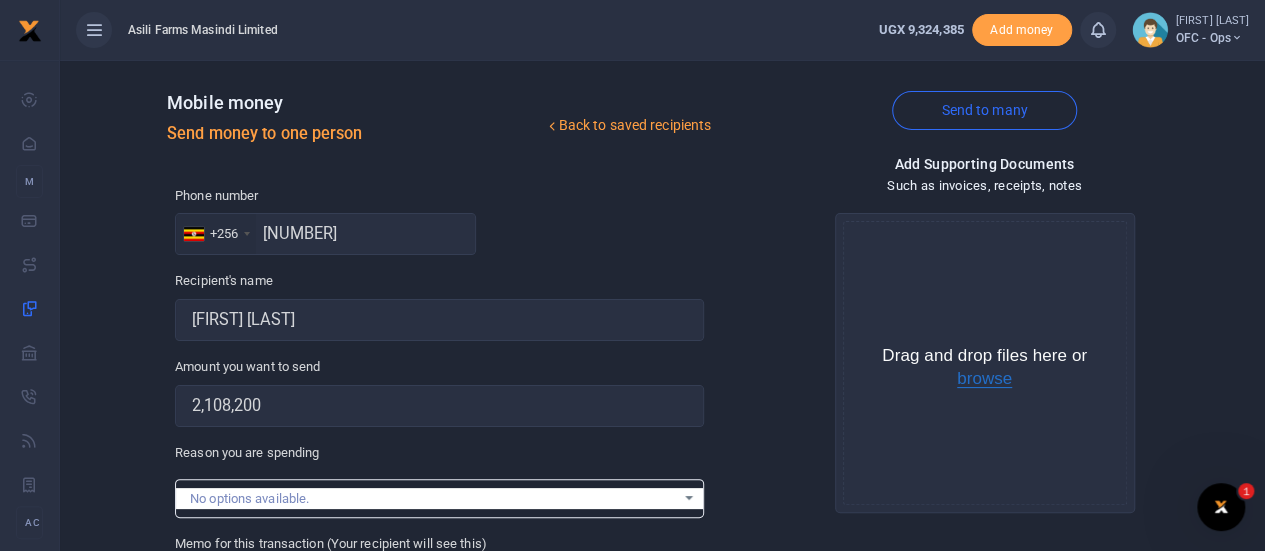 type on "OFC UNBS facilitations for Agriculture equipment Combine Sprayer and Tractor" 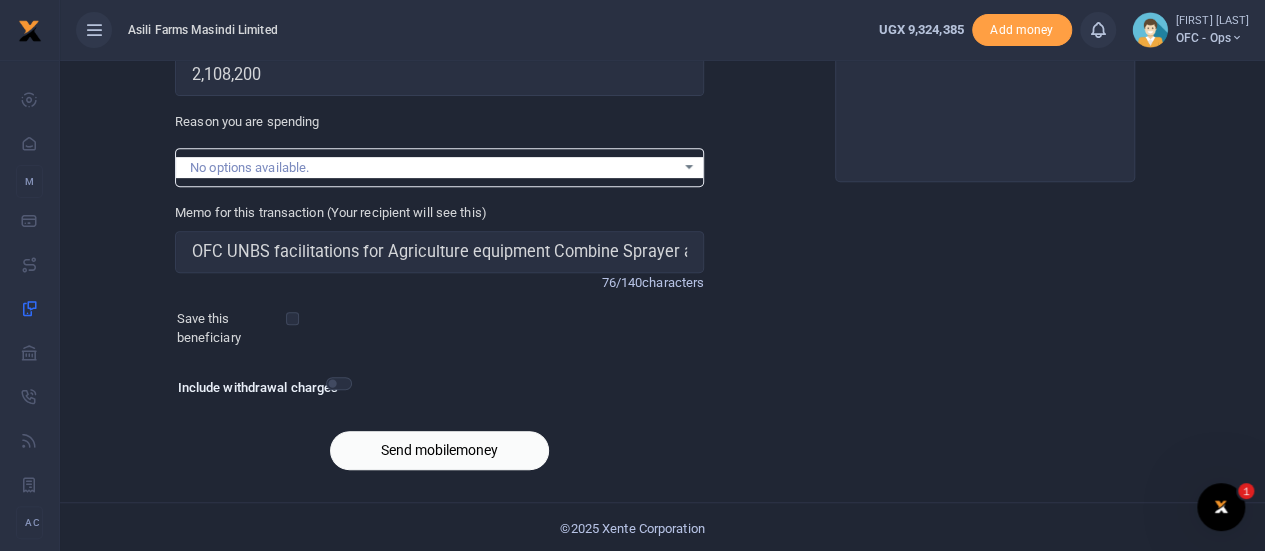 scroll, scrollTop: 332, scrollLeft: 0, axis: vertical 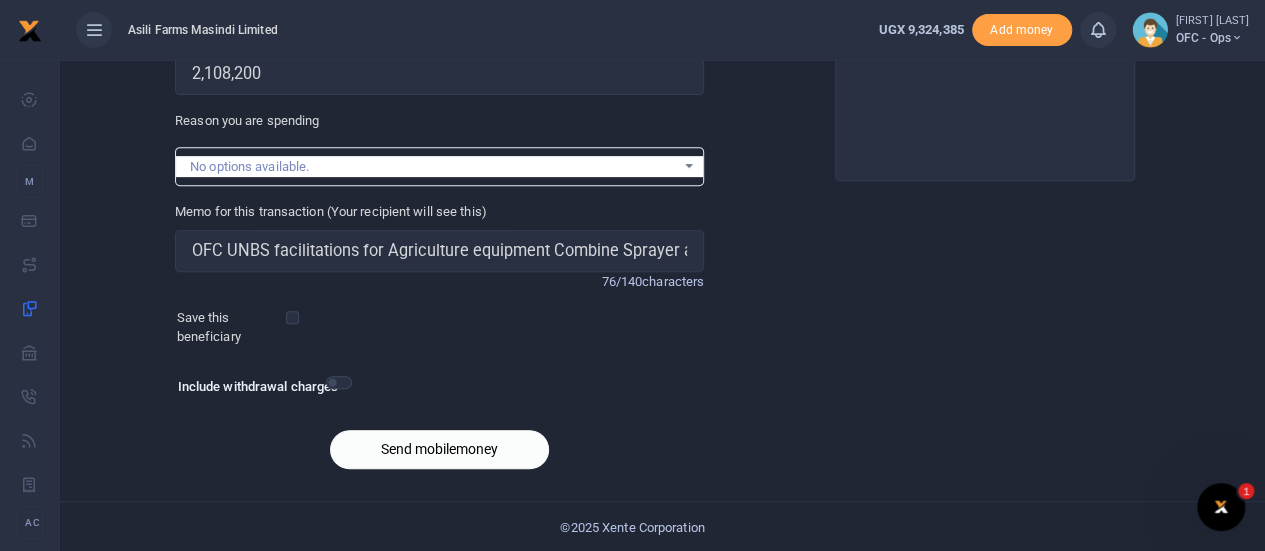 click on "Send mobilemoney" at bounding box center (439, 449) 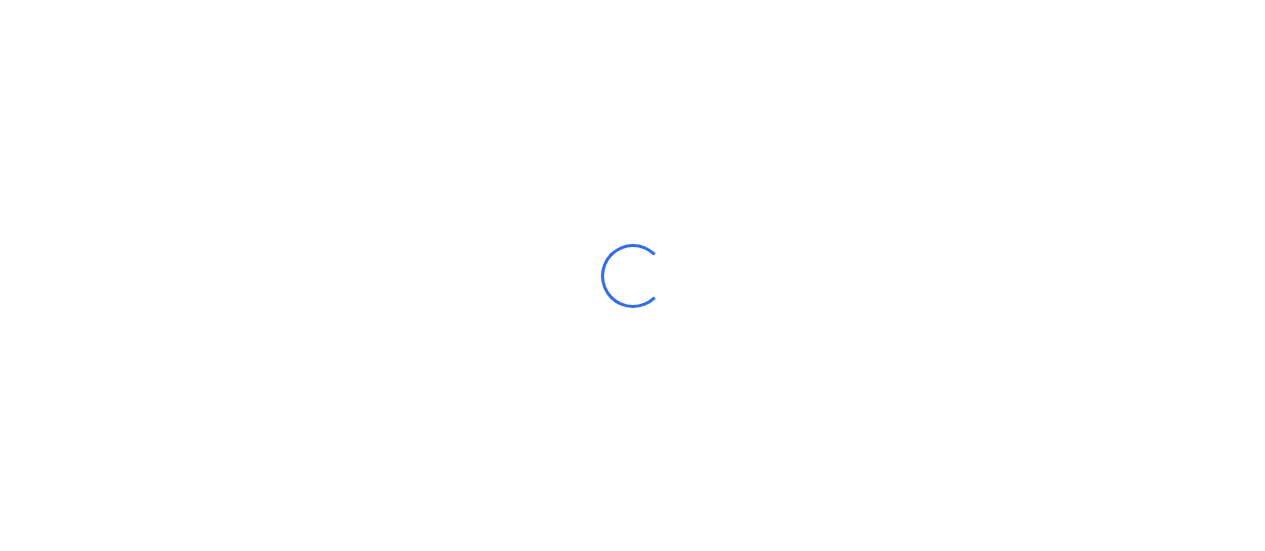 scroll, scrollTop: 332, scrollLeft: 0, axis: vertical 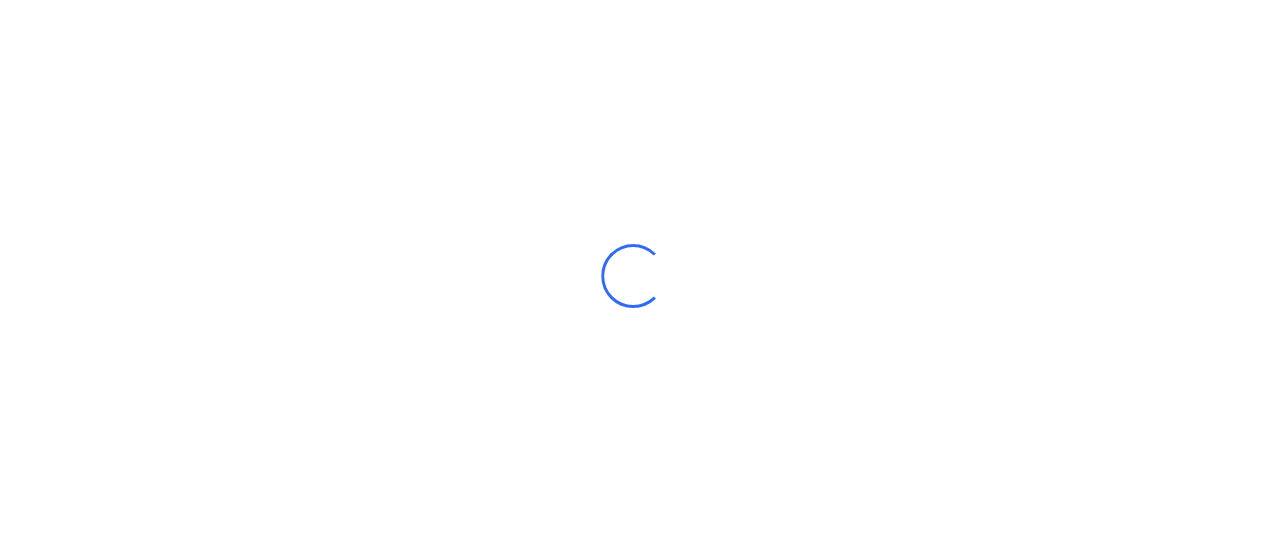 select 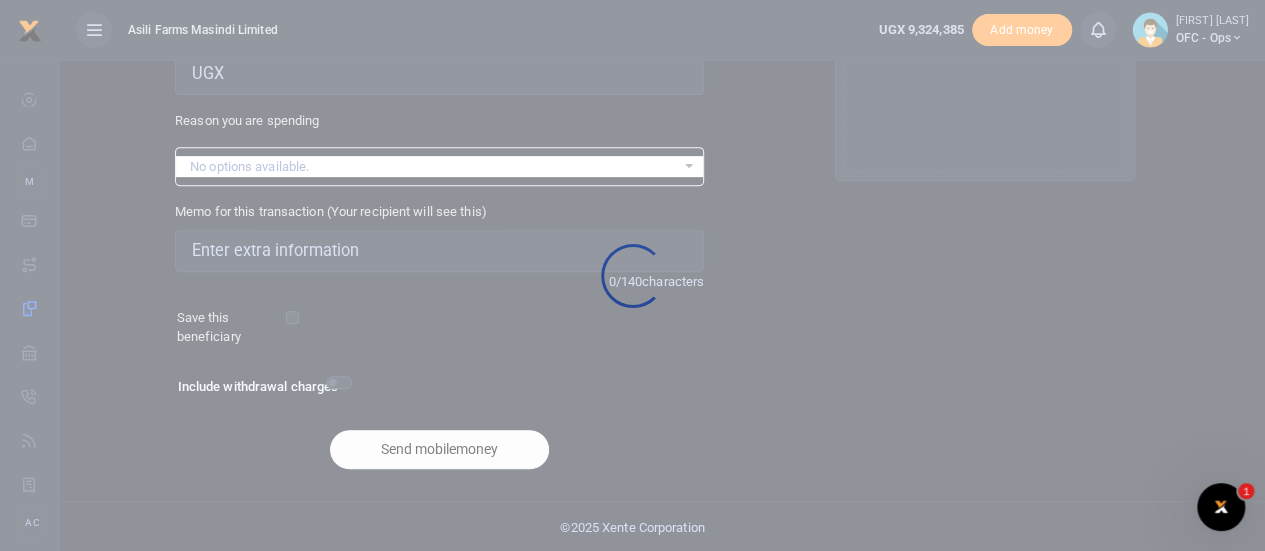 scroll, scrollTop: 0, scrollLeft: 0, axis: both 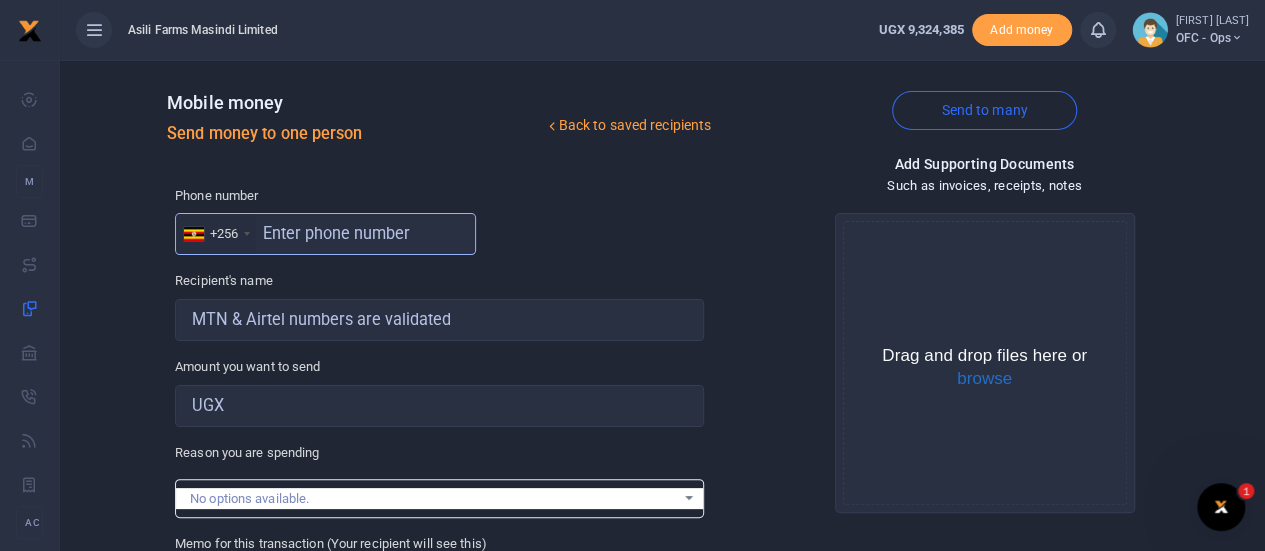 click at bounding box center [325, 234] 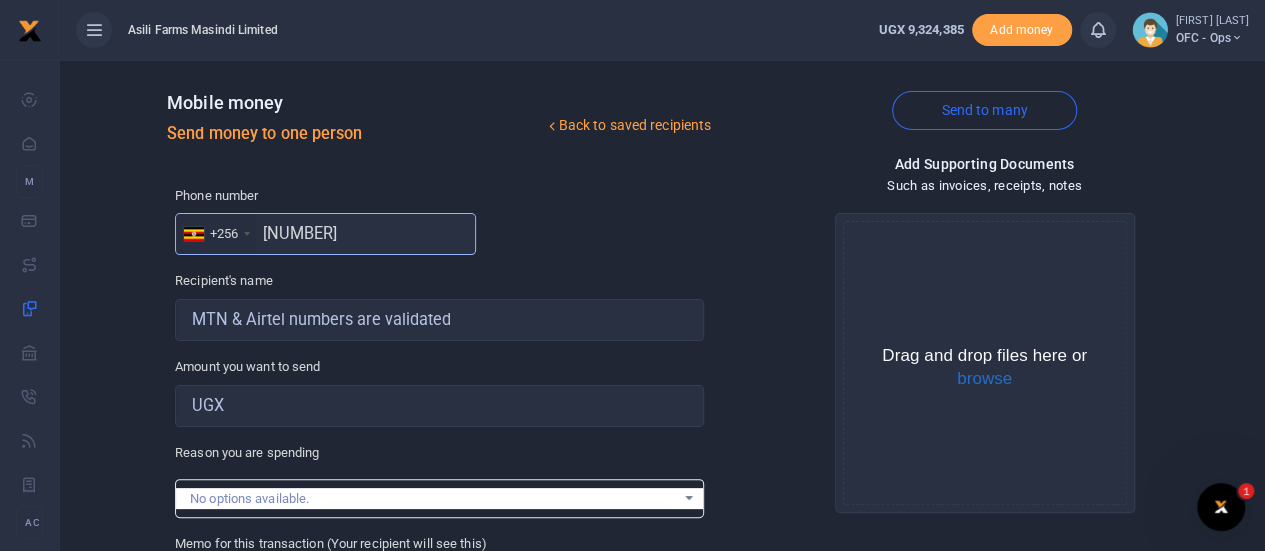 type on "[PHONE]" 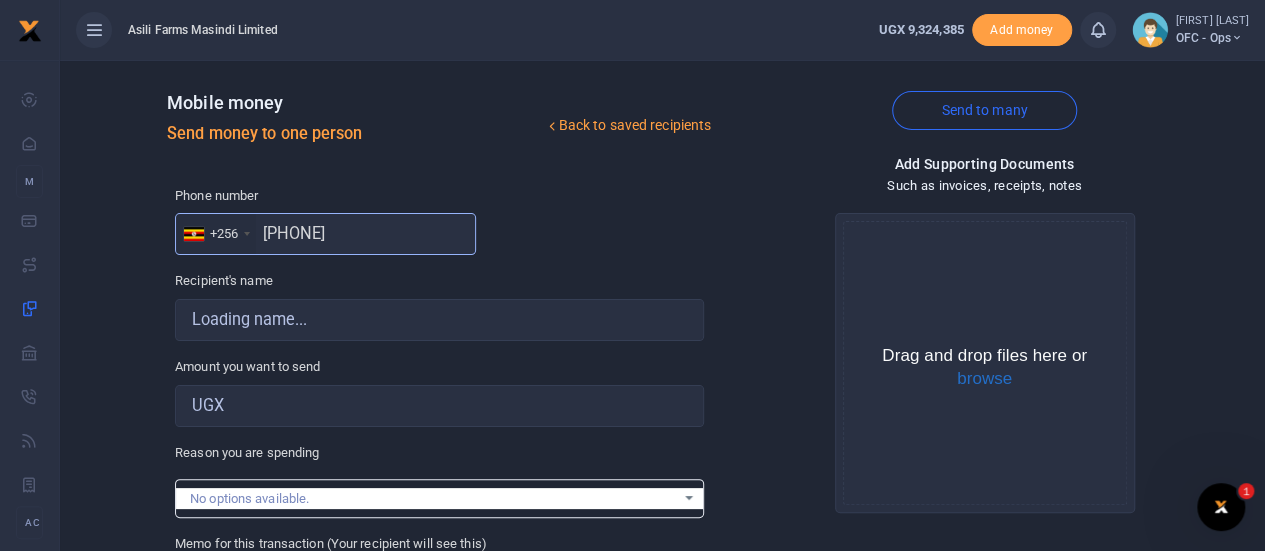 type on "[FIRST] [LAST]" 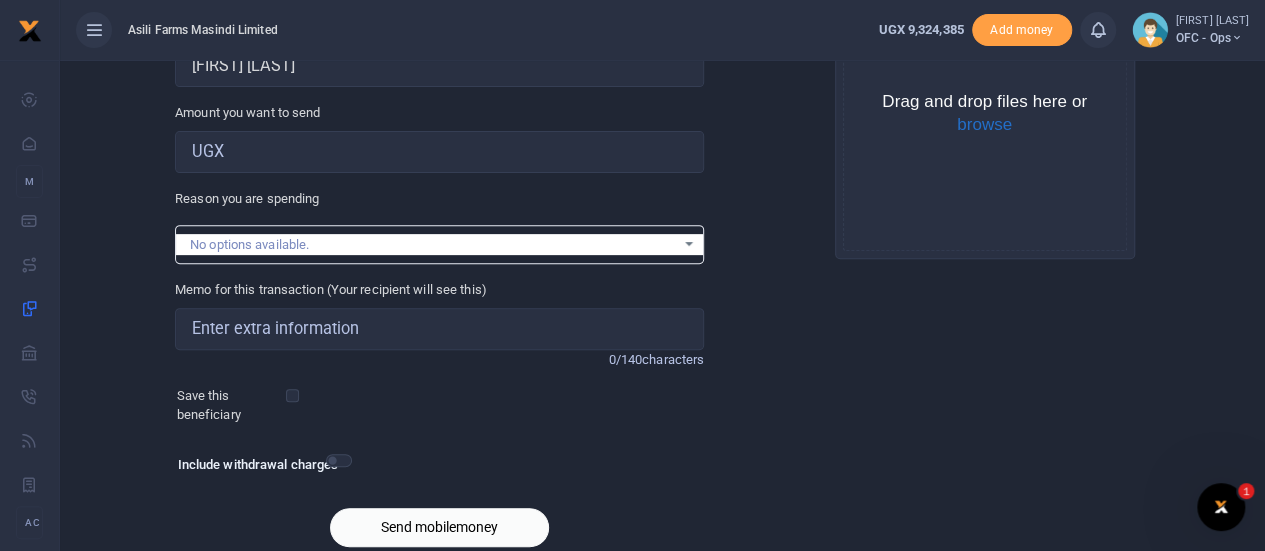 scroll, scrollTop: 300, scrollLeft: 0, axis: vertical 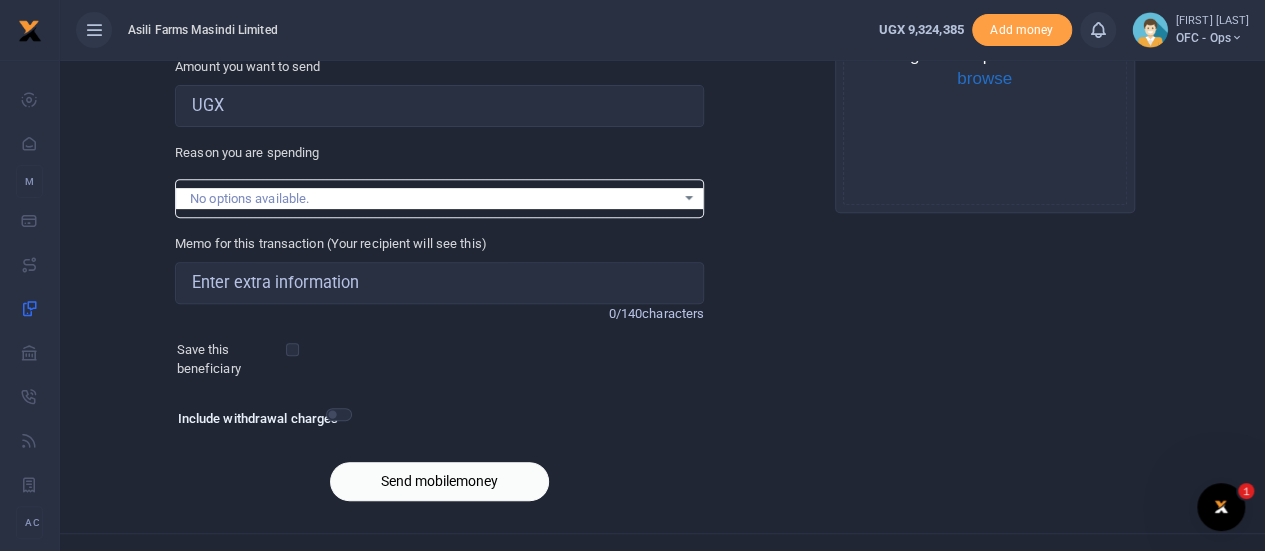 type on "[PHONE]" 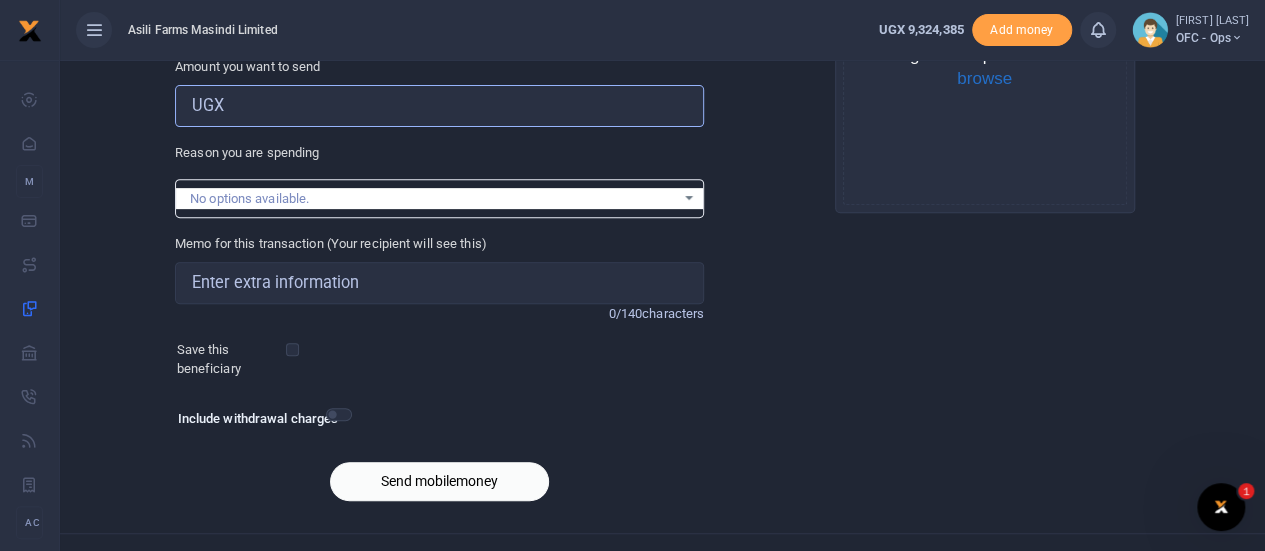 click on "Amount you want to send" at bounding box center (439, 106) 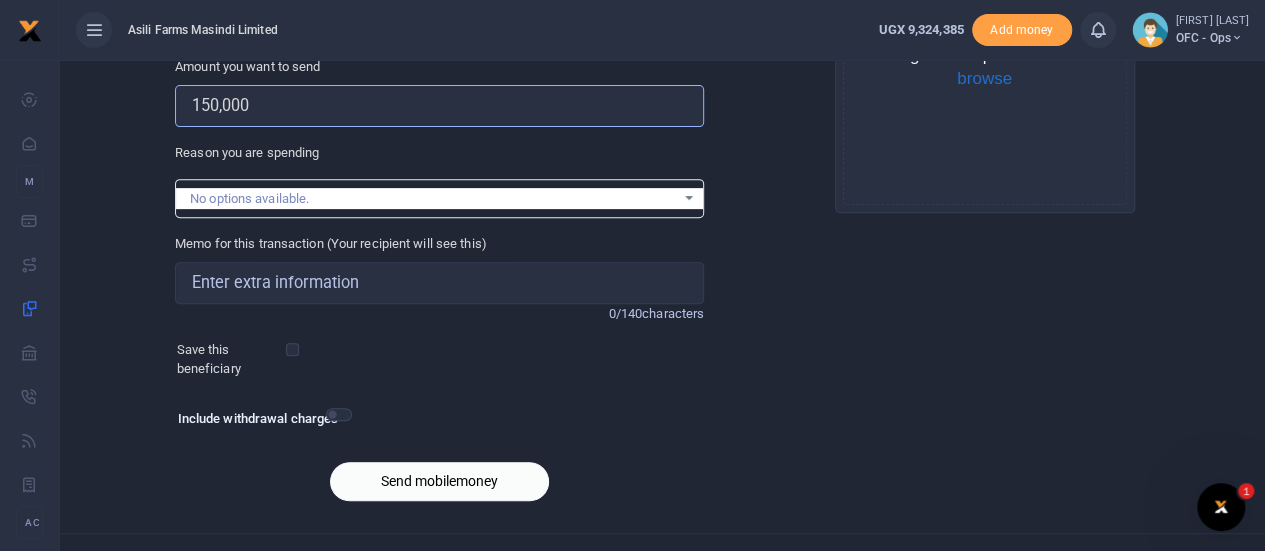 type on "150,000" 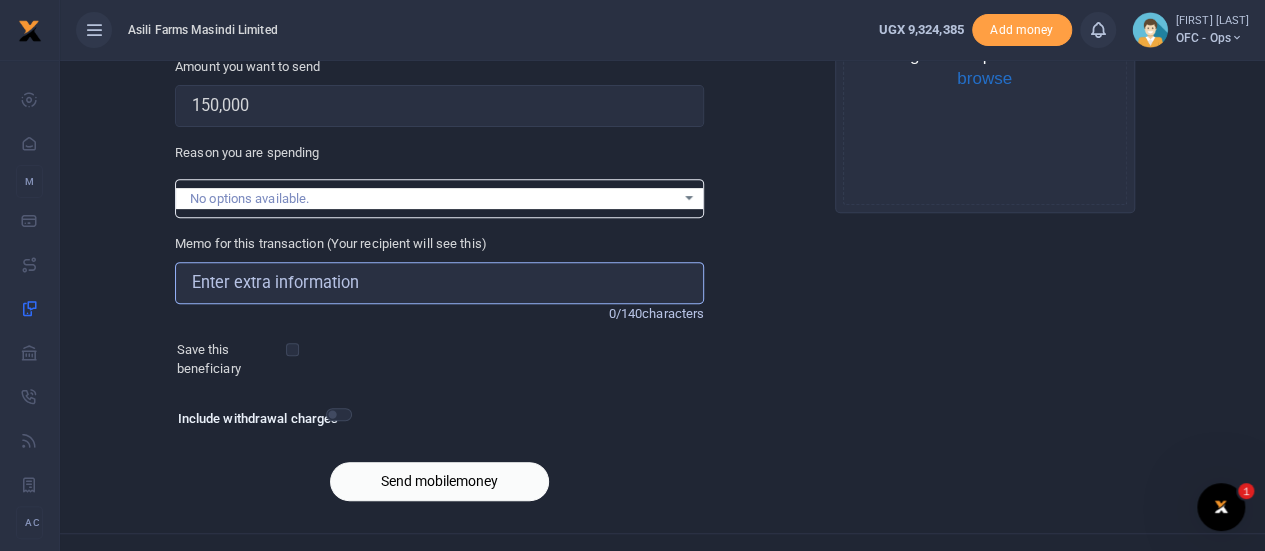 click on "Memo for this transaction (Your recipient will see this)" at bounding box center (439, 283) 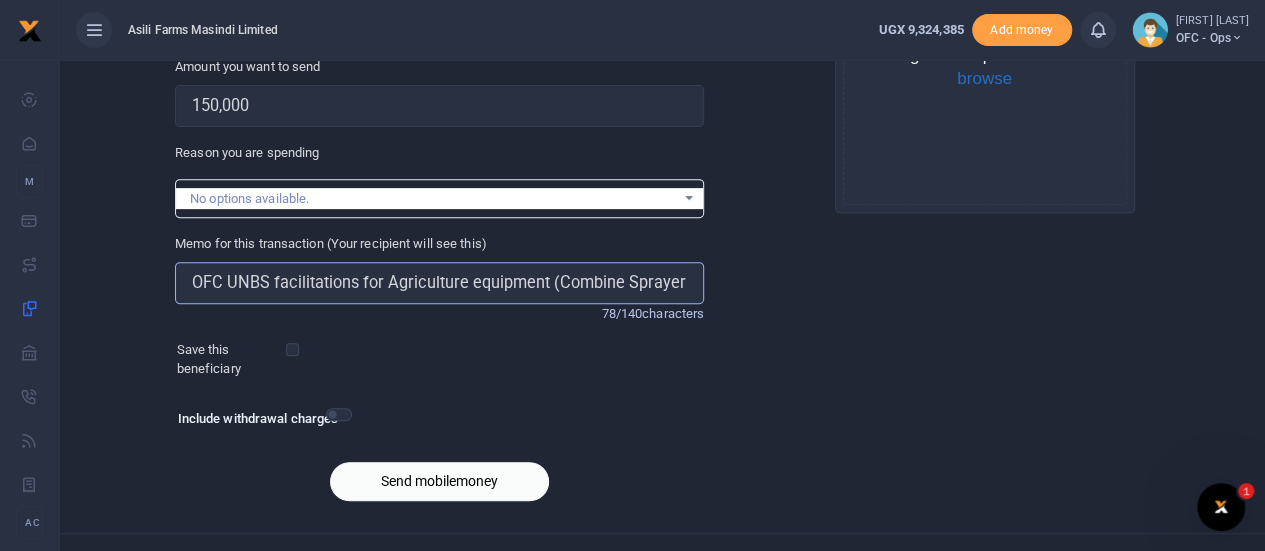 click on "OFC UNBS facilitations for Agriculture equipment (Combine Sprayer and Tractor)" at bounding box center (439, 283) 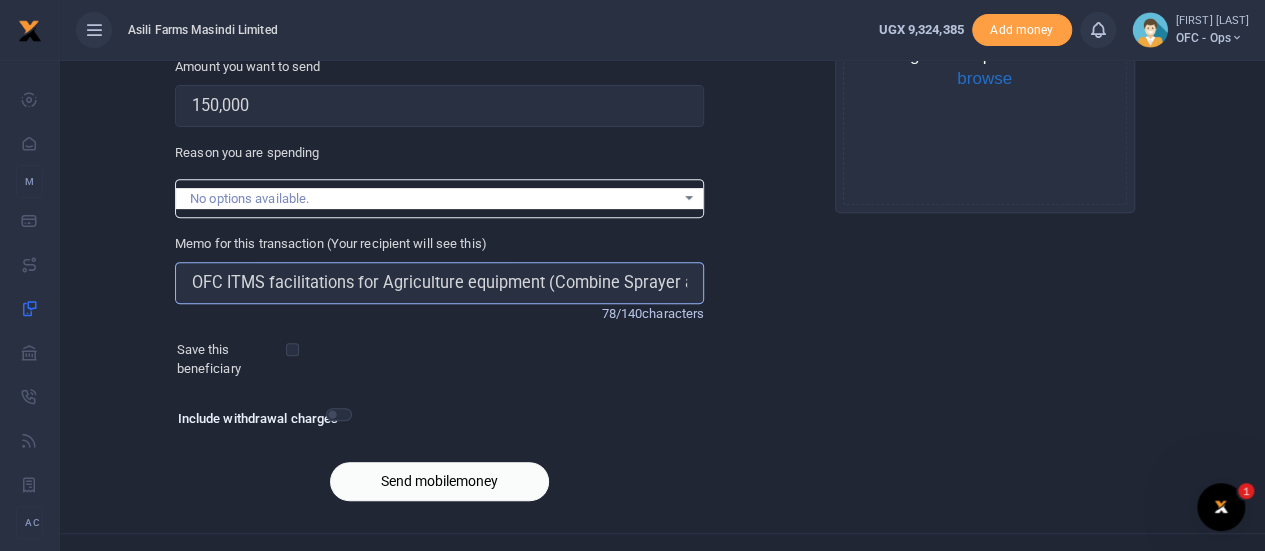 click on "OFC ITMS facilitations for Agriculture equipment (Combine Sprayer and Tractor)" at bounding box center [439, 283] 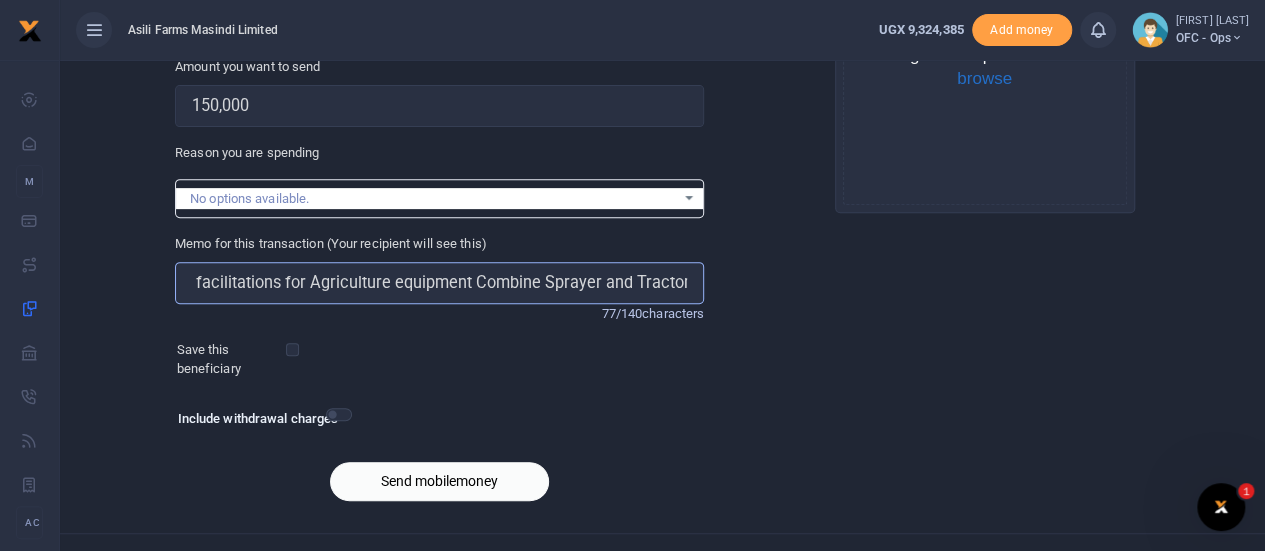 scroll, scrollTop: 0, scrollLeft: 68, axis: horizontal 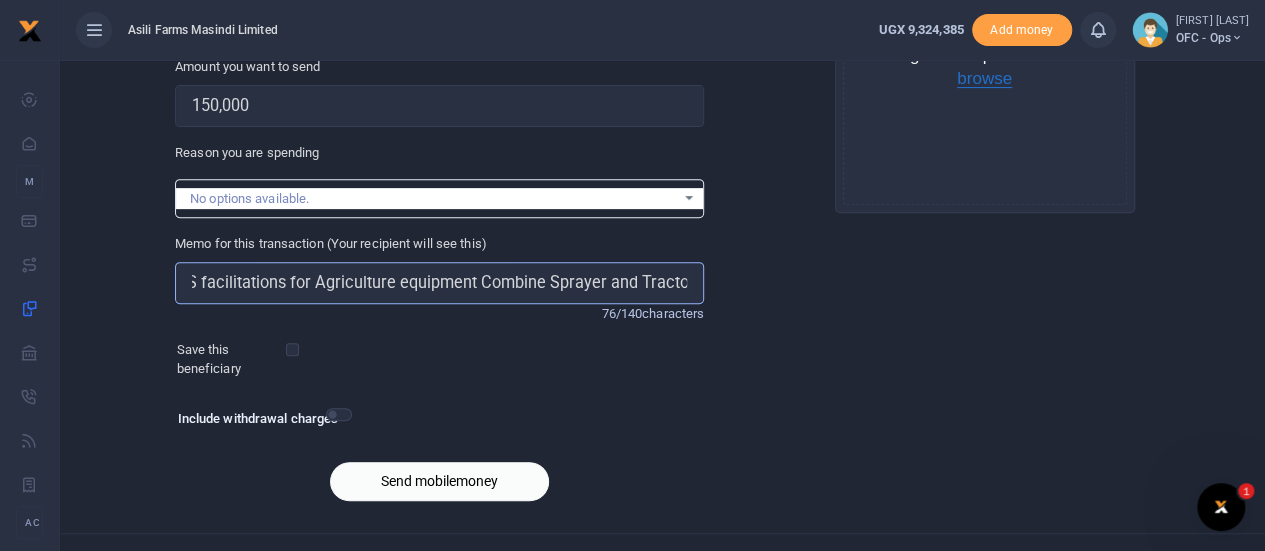 type on "OFC ITMS facilitations for Agriculture equipment Combine Sprayer and Tractor" 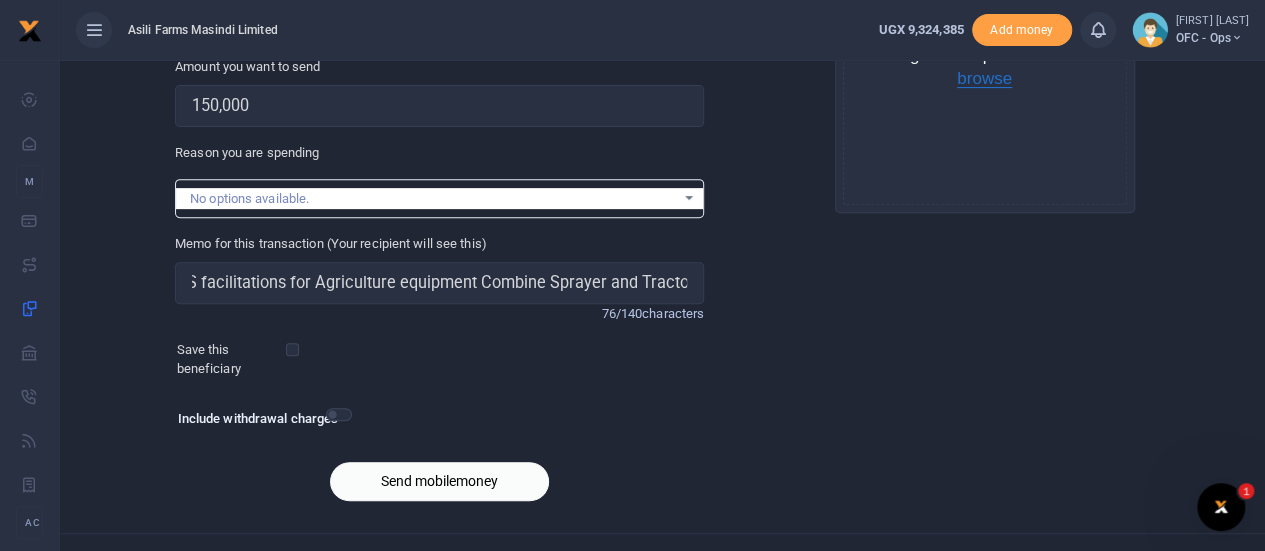 click on "browse" at bounding box center (984, 79) 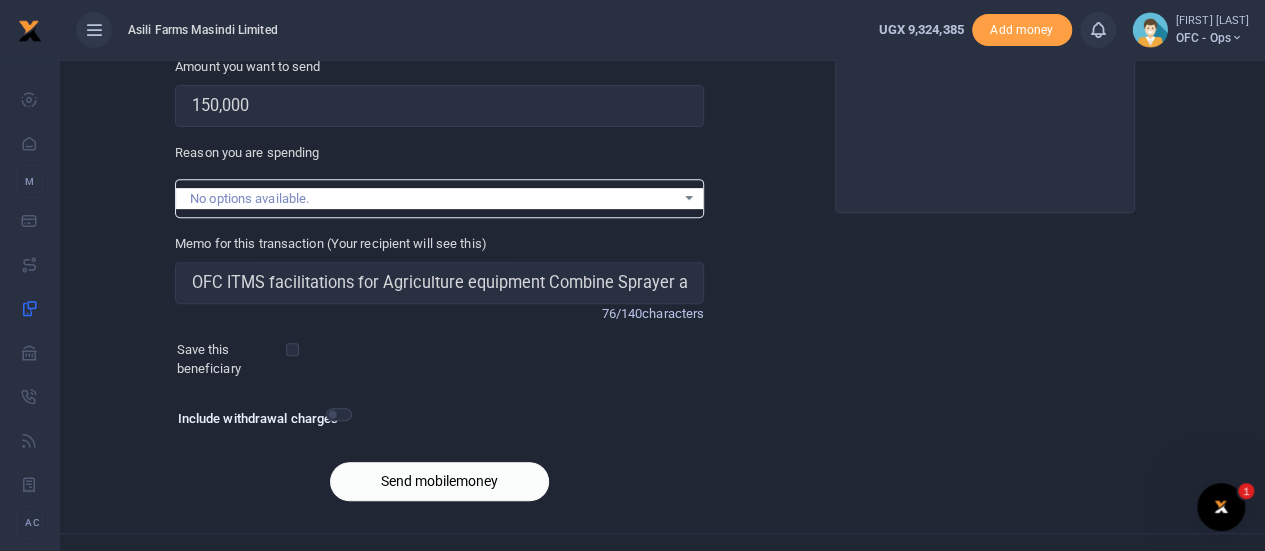 click on "Send mobilemoney" at bounding box center [439, 481] 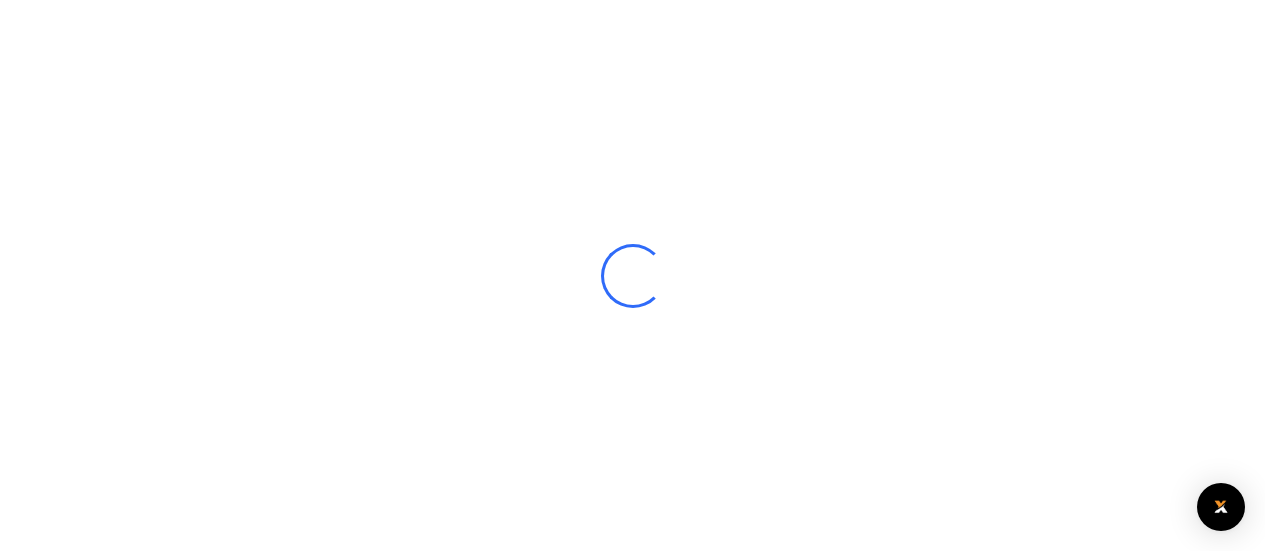 select 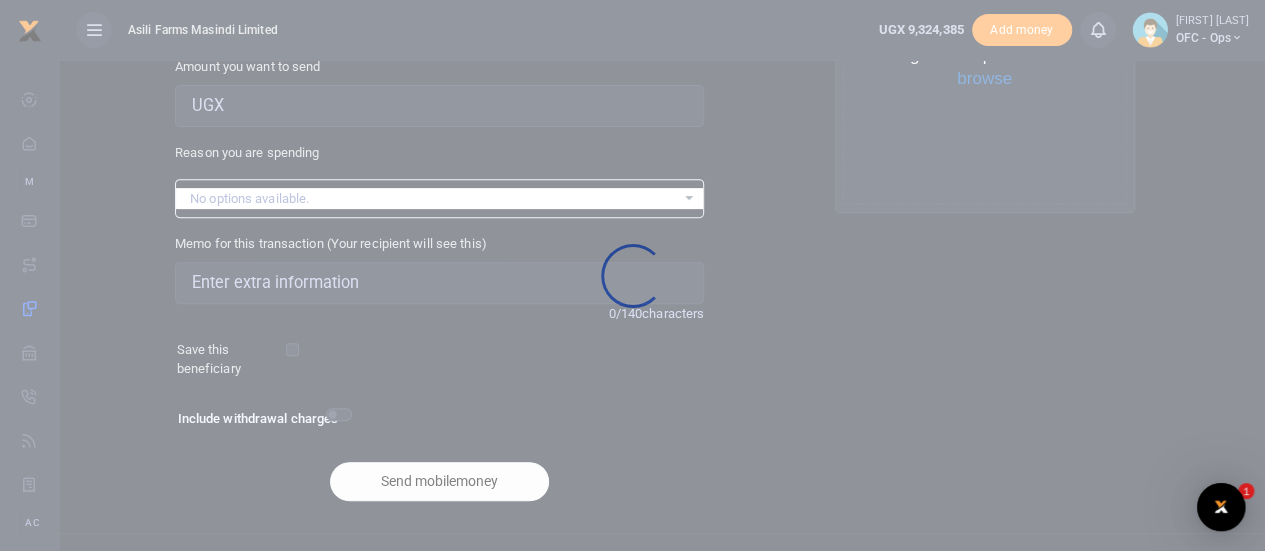 scroll, scrollTop: 0, scrollLeft: 0, axis: both 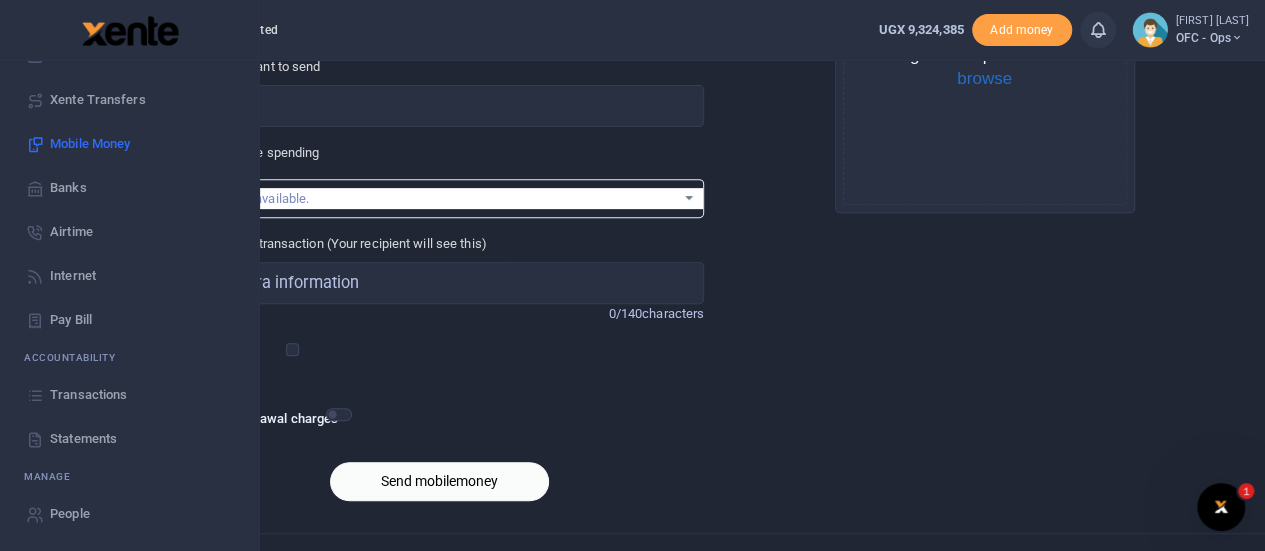 click on "Transactions" at bounding box center [88, 395] 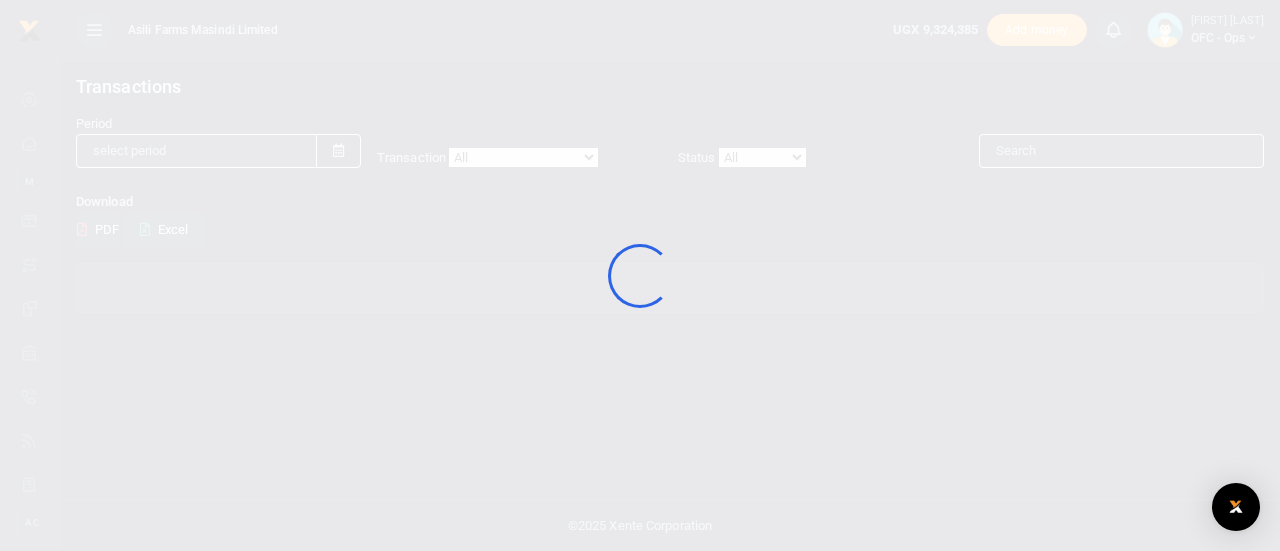 scroll, scrollTop: 0, scrollLeft: 0, axis: both 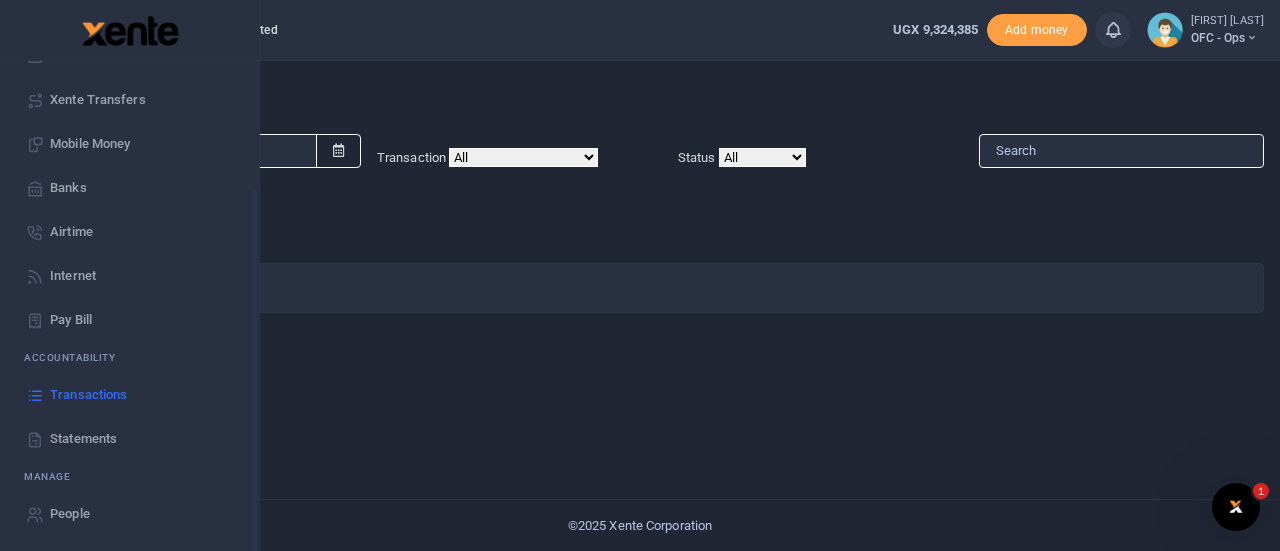 click on "Transactions" at bounding box center [88, 395] 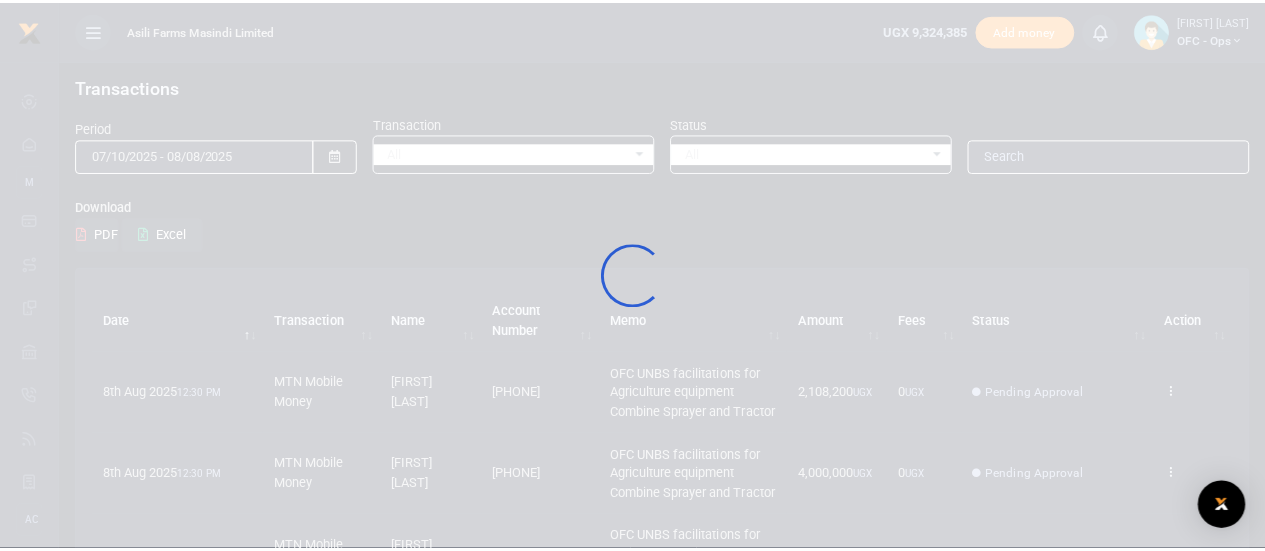 scroll, scrollTop: 0, scrollLeft: 0, axis: both 